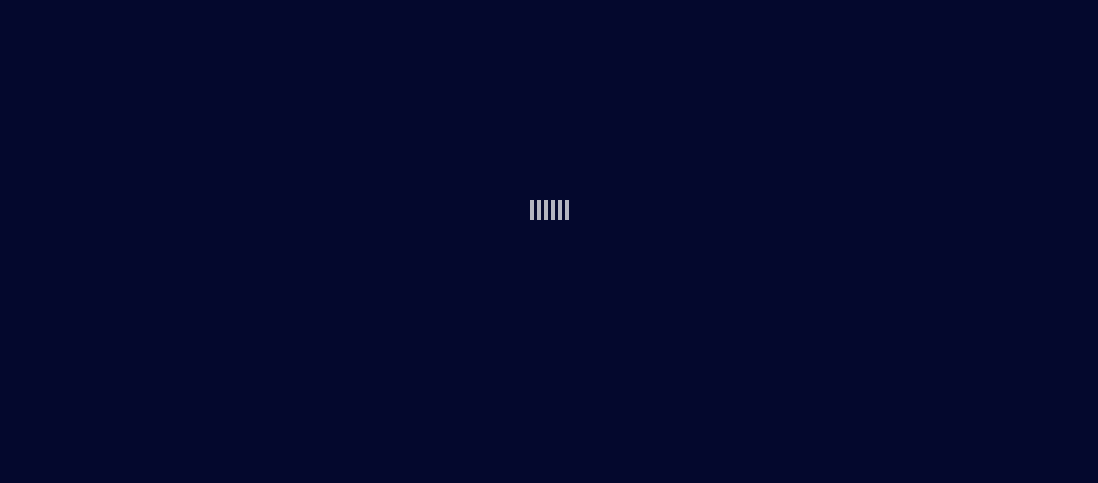 scroll, scrollTop: 0, scrollLeft: 0, axis: both 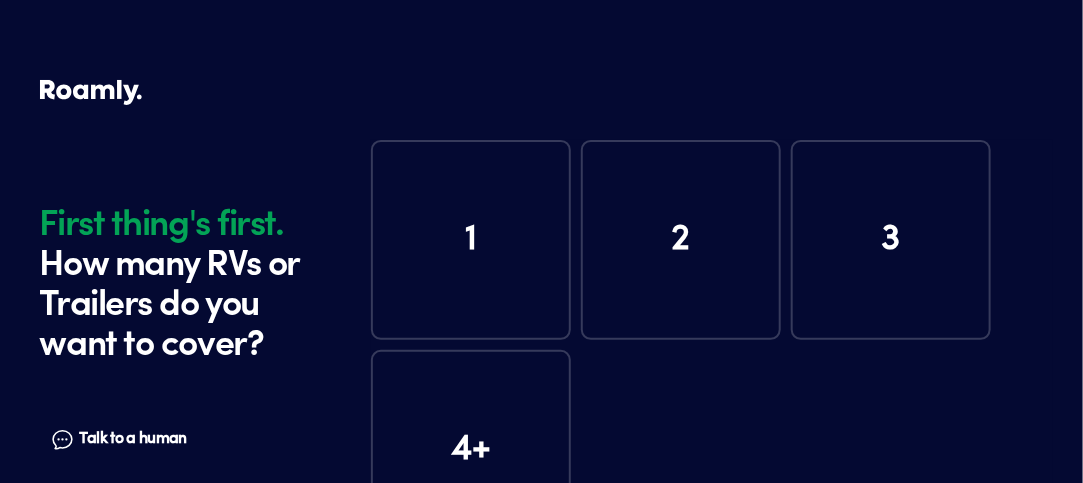 click on "1" at bounding box center [471, 240] 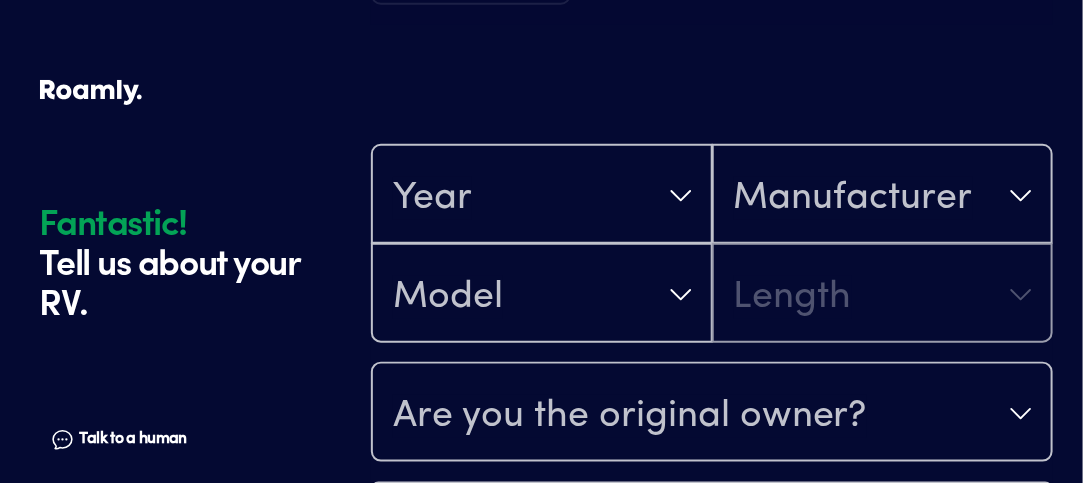scroll, scrollTop: 590, scrollLeft: 0, axis: vertical 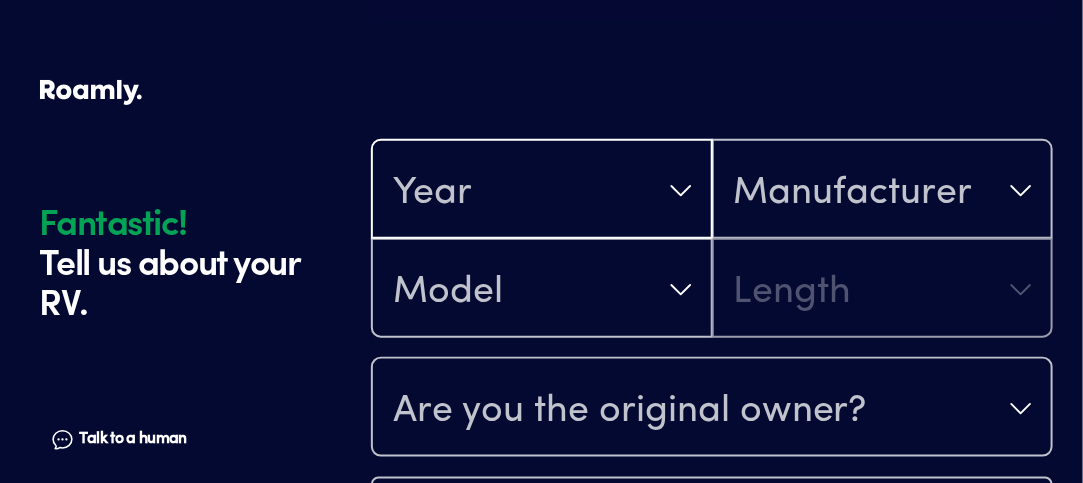 click on "Year" at bounding box center (542, 191) 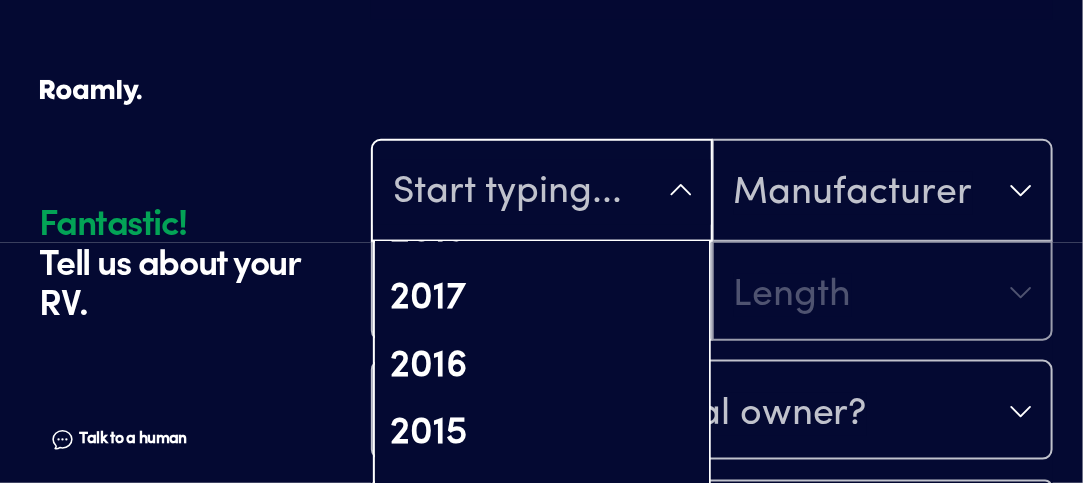 scroll, scrollTop: 644, scrollLeft: 0, axis: vertical 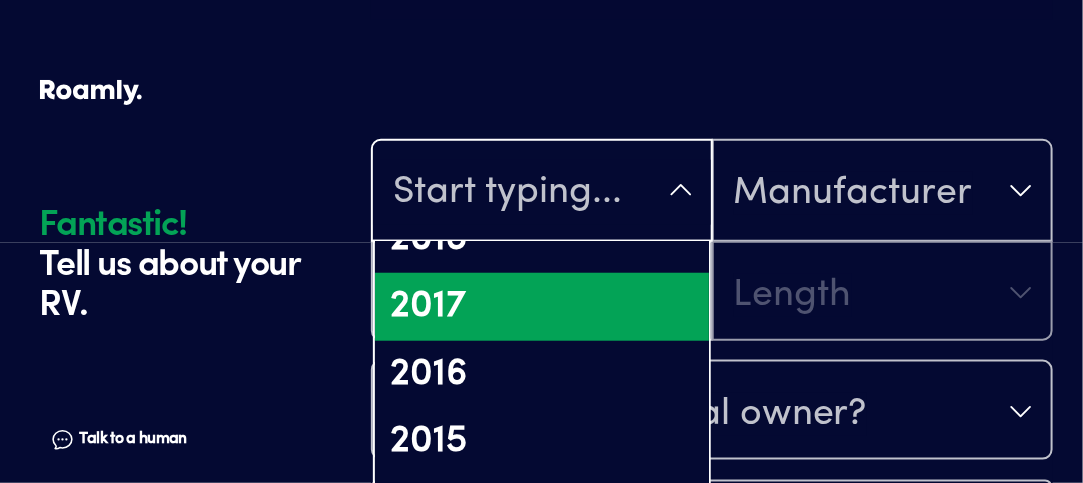 click on "2017" at bounding box center [542, 307] 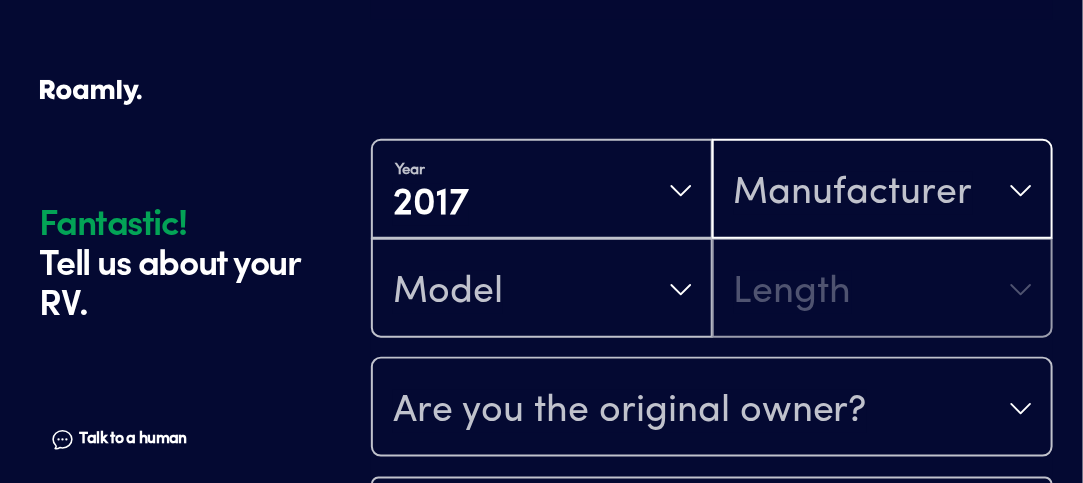 click on "Manufacturer" at bounding box center [853, 193] 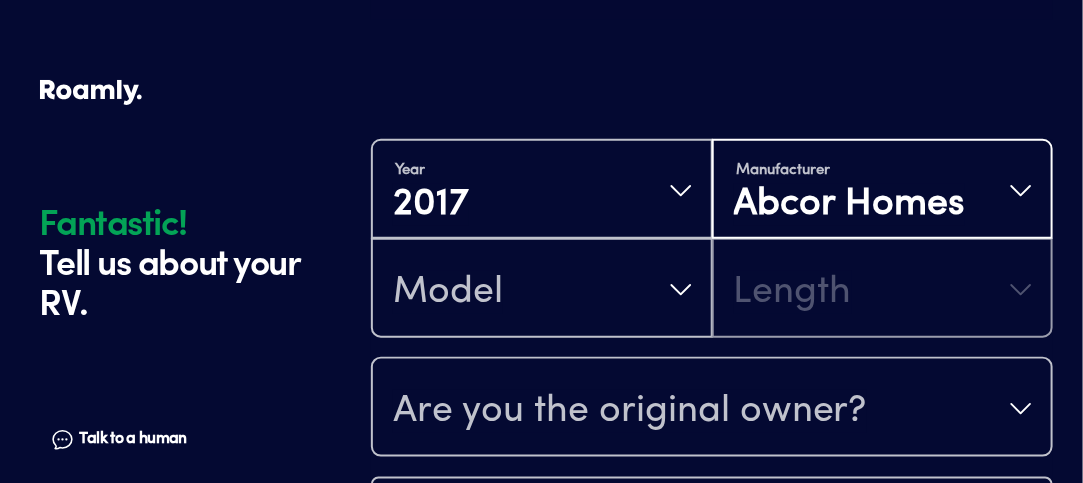 click on "Manufacturer Abcor Homes" at bounding box center [883, 191] 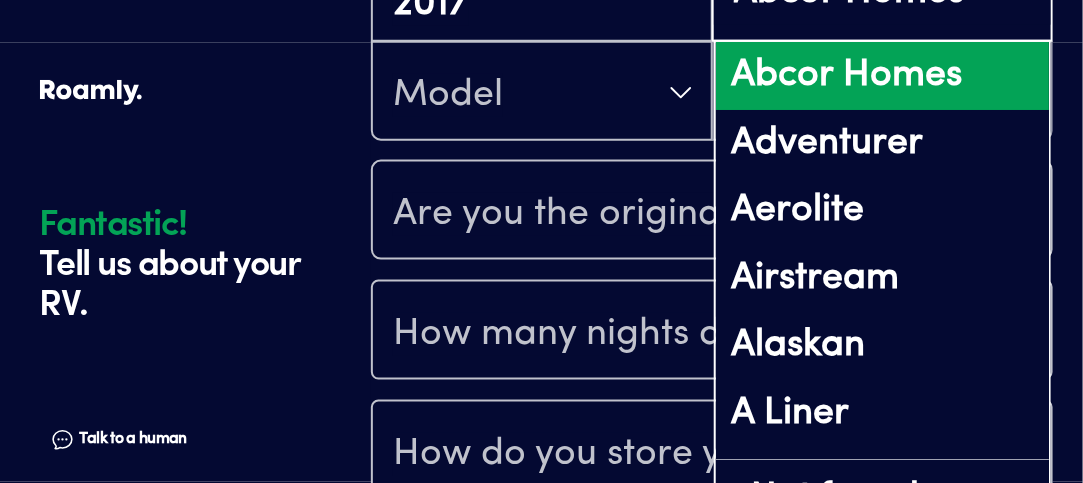 scroll, scrollTop: 845, scrollLeft: 0, axis: vertical 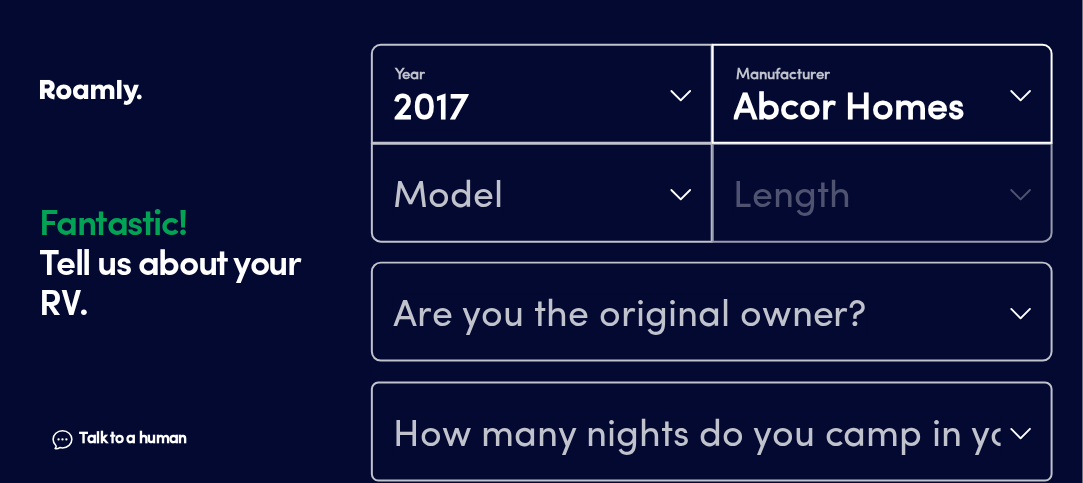 click on "Manufacturer Abcor Homes" at bounding box center [883, 96] 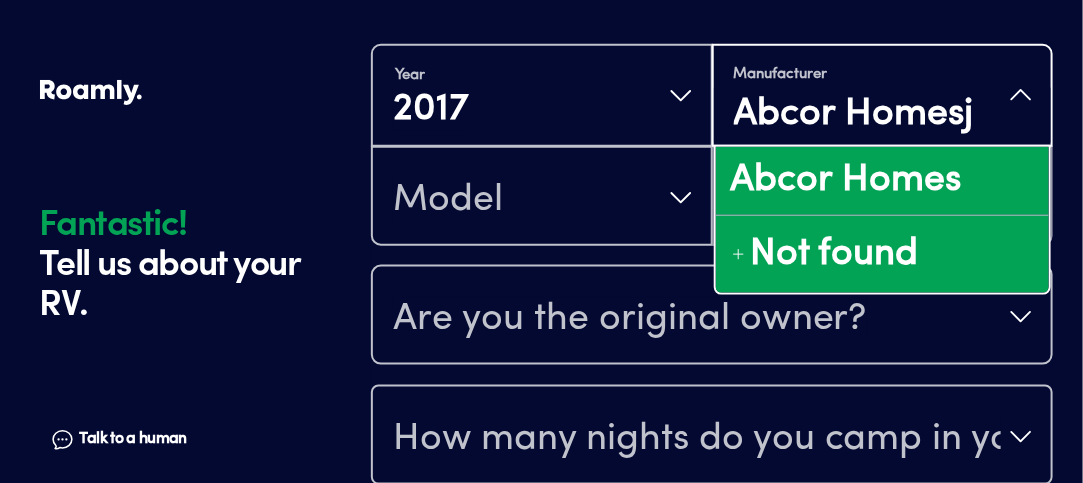 type on "Abcor Homes" 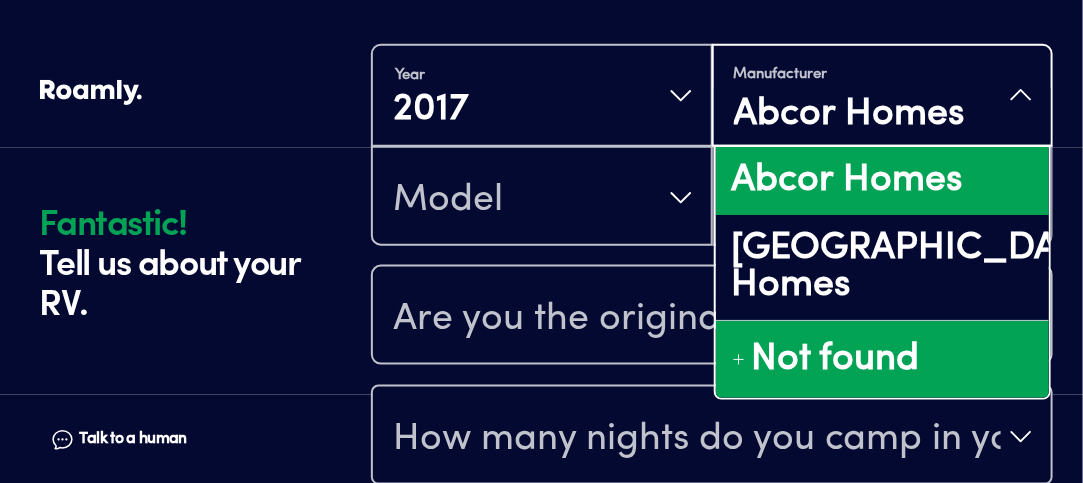 click on "Not found" at bounding box center [835, 360] 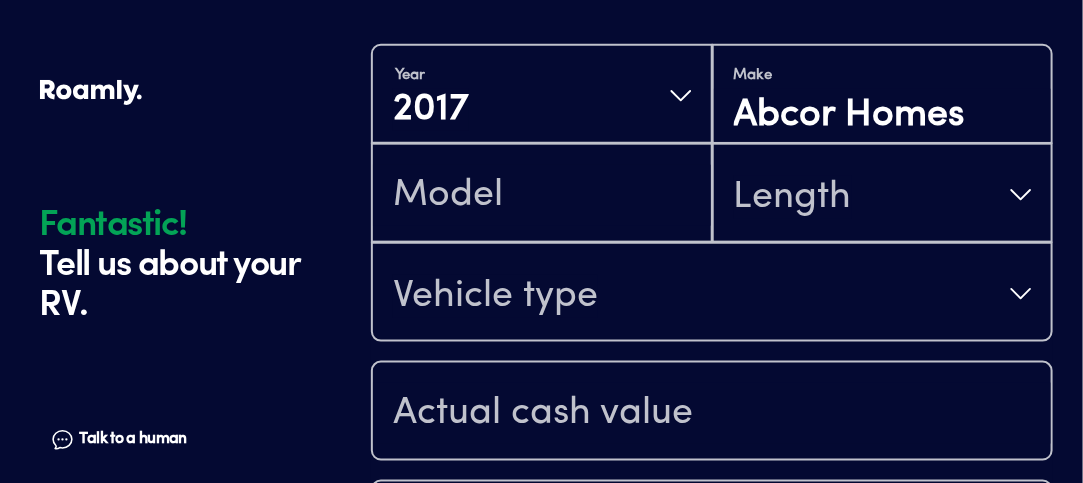 scroll, scrollTop: 1, scrollLeft: 0, axis: vertical 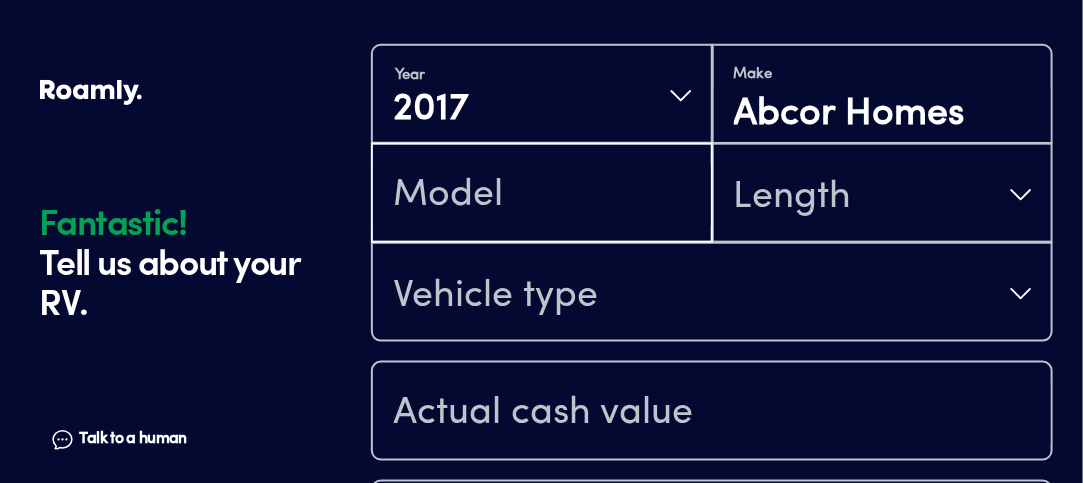 click at bounding box center [542, 195] 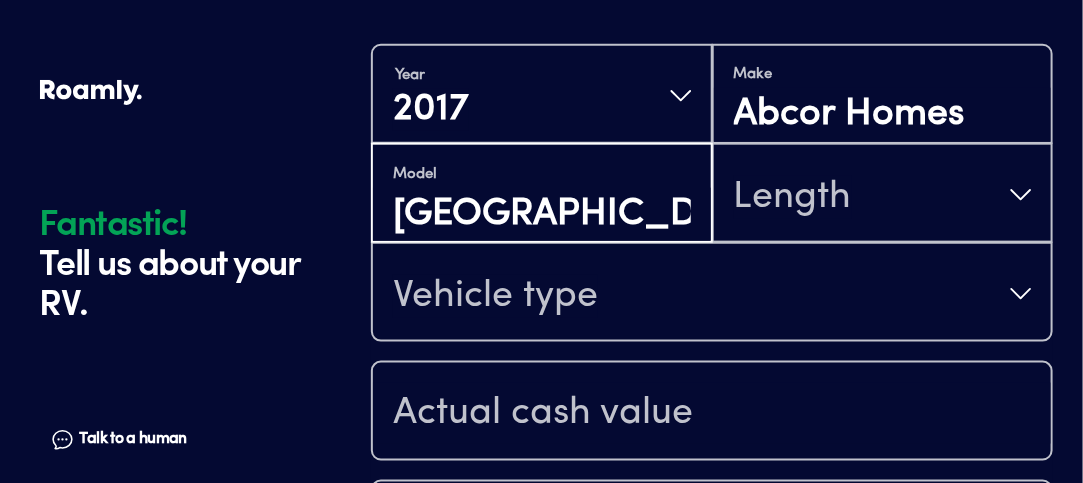 type on "[GEOGRAPHIC_DATA]" 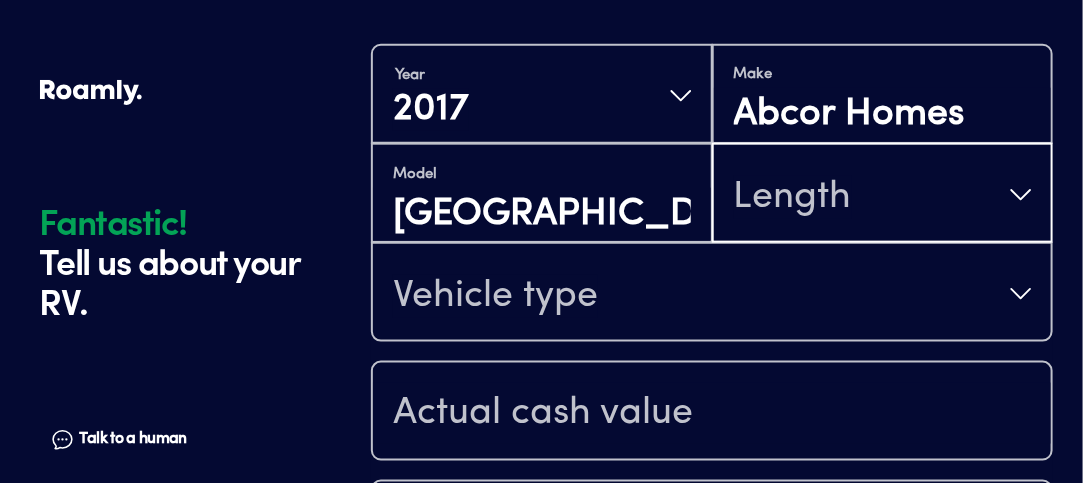 click on "Length" at bounding box center [793, 197] 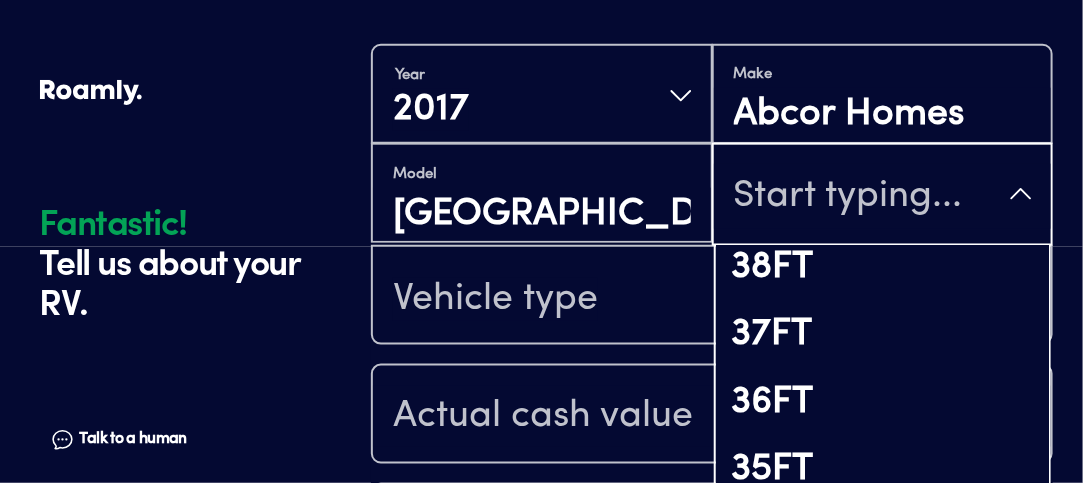 scroll, scrollTop: 478, scrollLeft: 0, axis: vertical 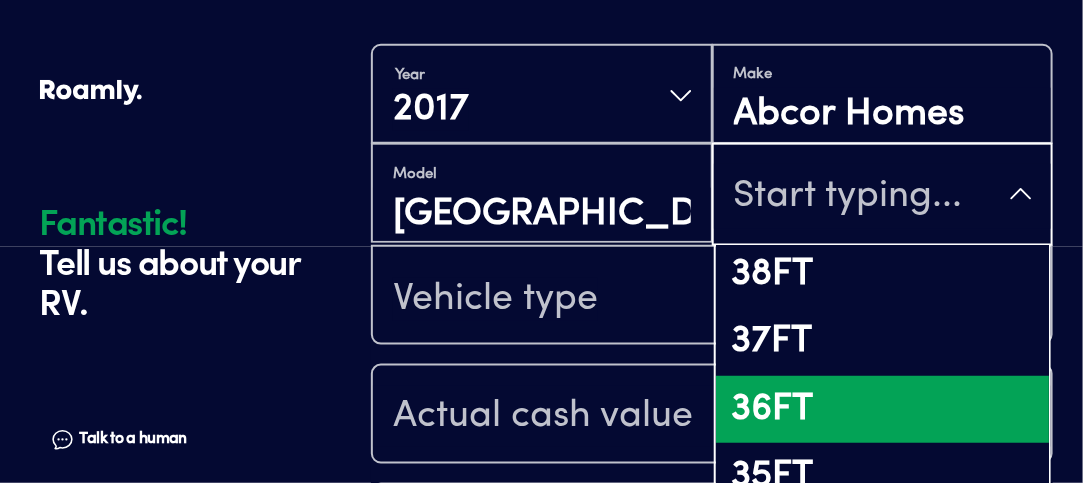click on "36FT" at bounding box center (883, 410) 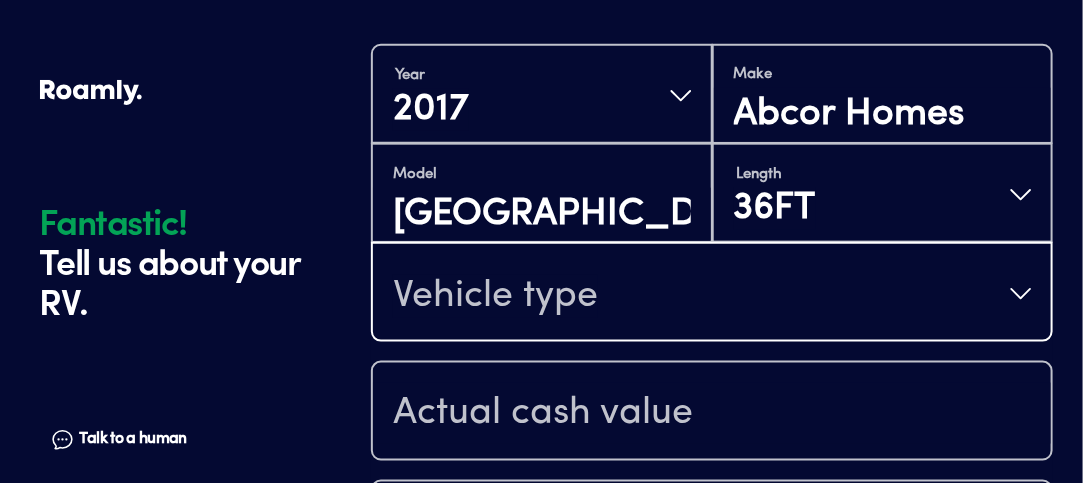 click on "Vehicle type" at bounding box center (712, 294) 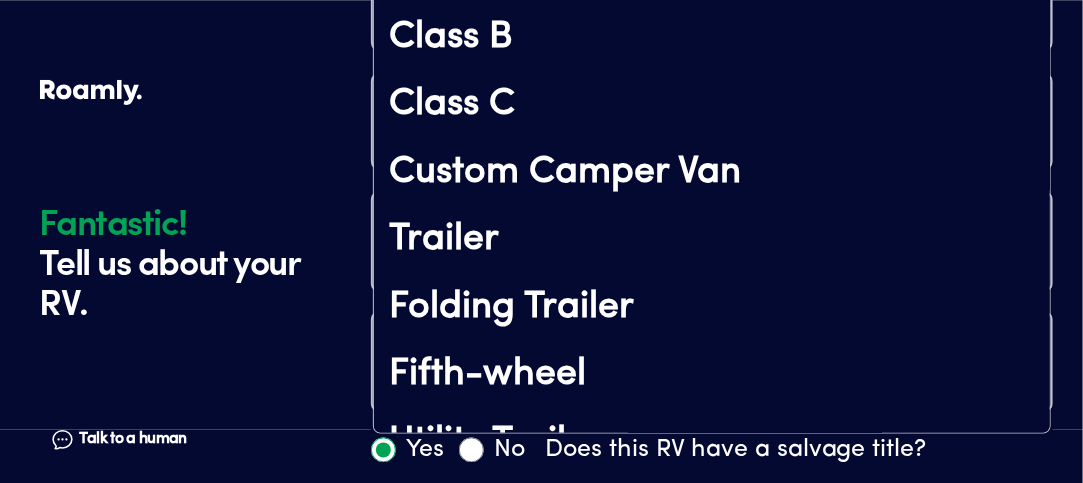 scroll, scrollTop: 1096, scrollLeft: 0, axis: vertical 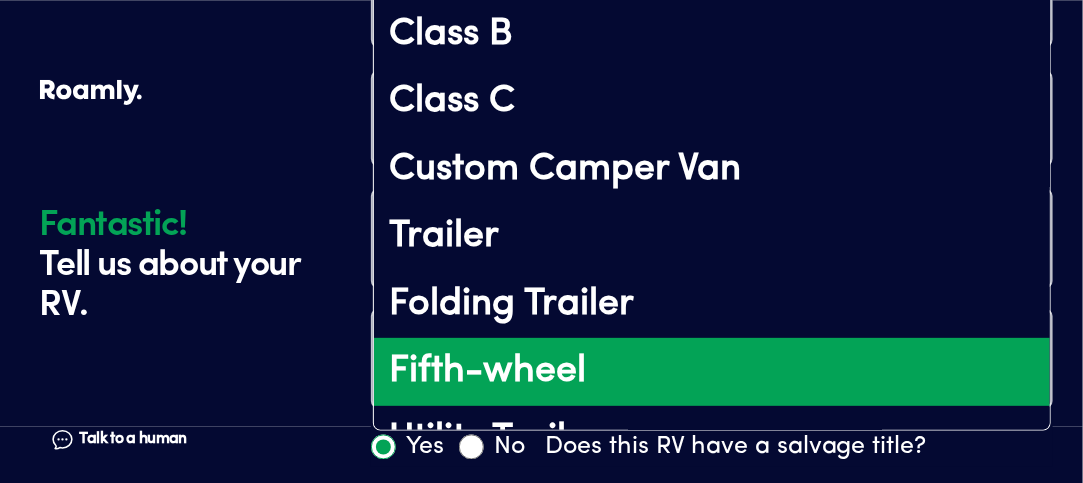 click on "Fifth-wheel" at bounding box center [712, 372] 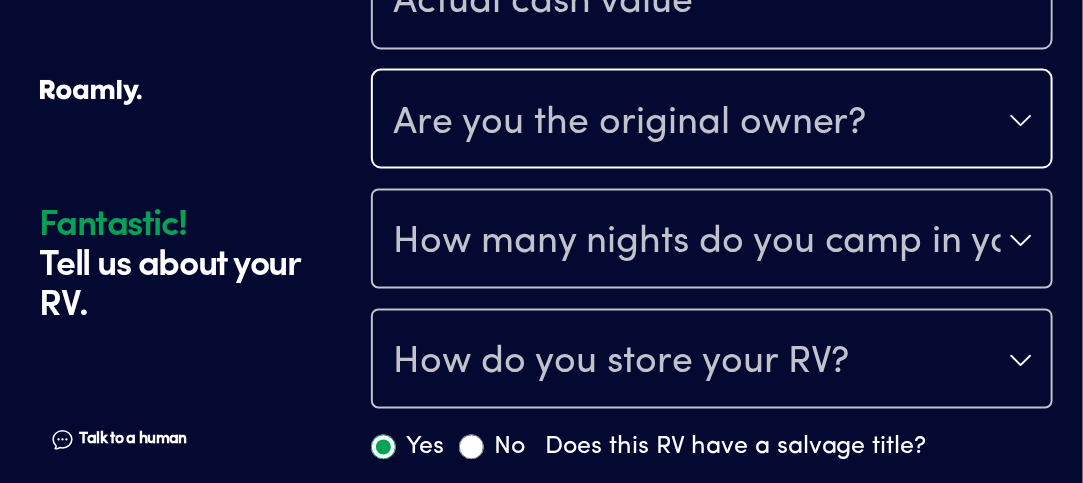 click on "Are you the original owner?" at bounding box center (712, 121) 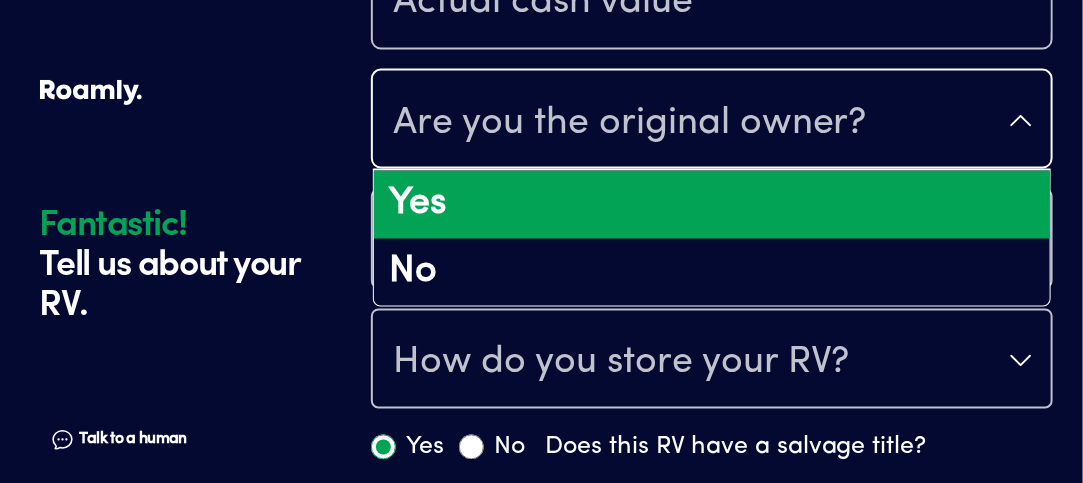 click on "Yes" at bounding box center [712, 205] 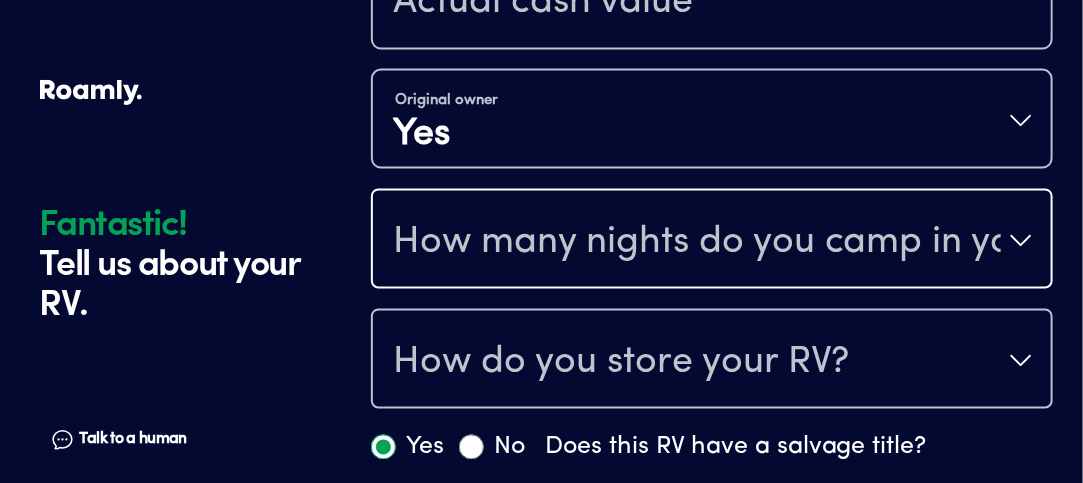 click on "How many nights do you camp in your RV?" at bounding box center (697, 243) 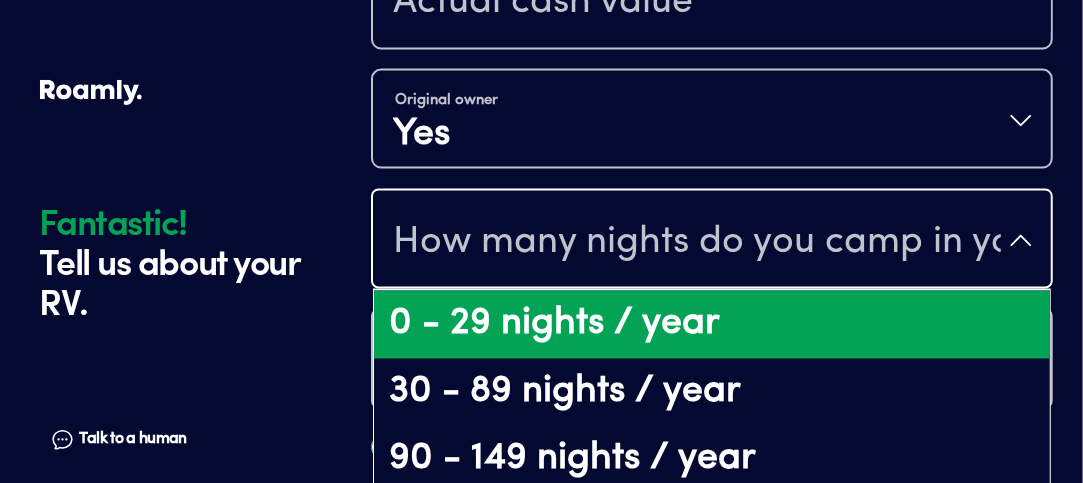 click on "0 - 29 nights / year" at bounding box center (712, 325) 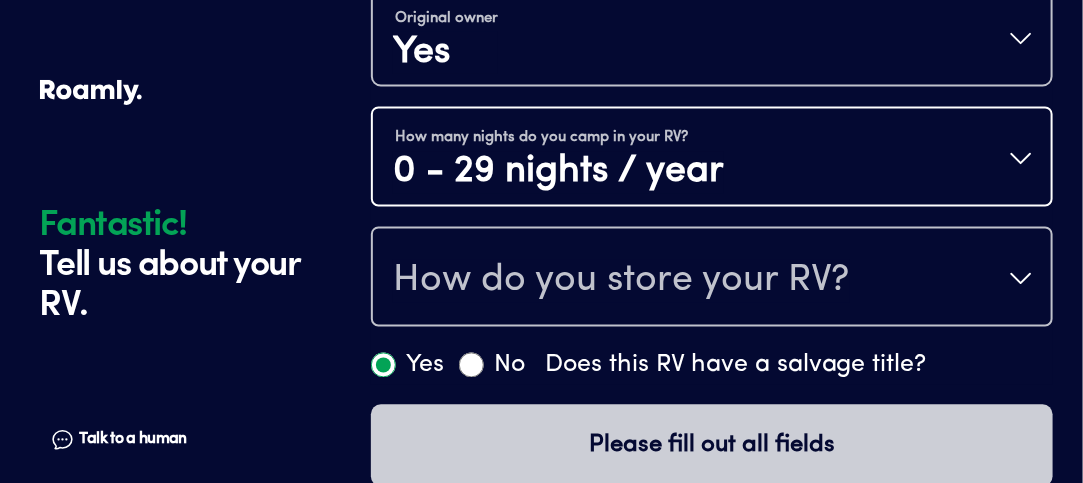 scroll, scrollTop: 1210, scrollLeft: 0, axis: vertical 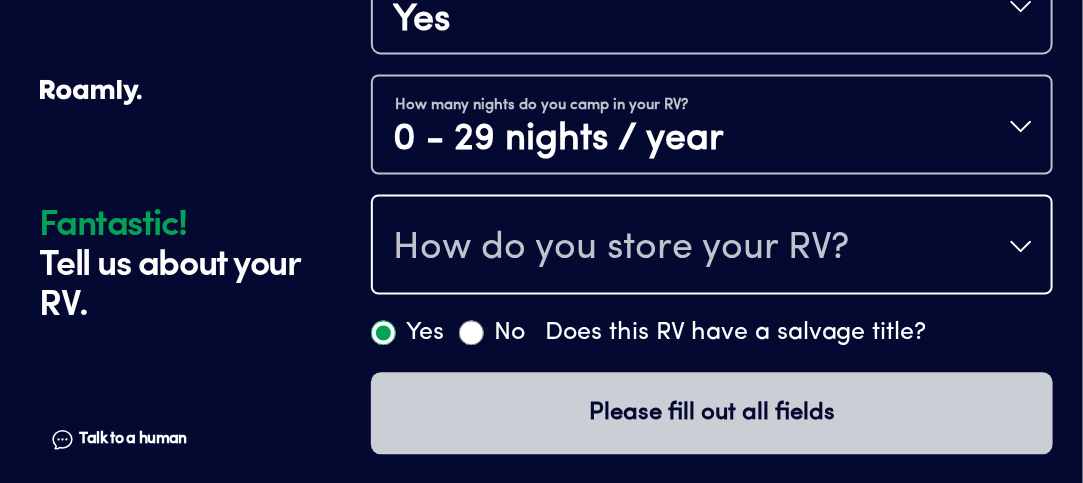 click on "How do you store your RV?" at bounding box center [712, 247] 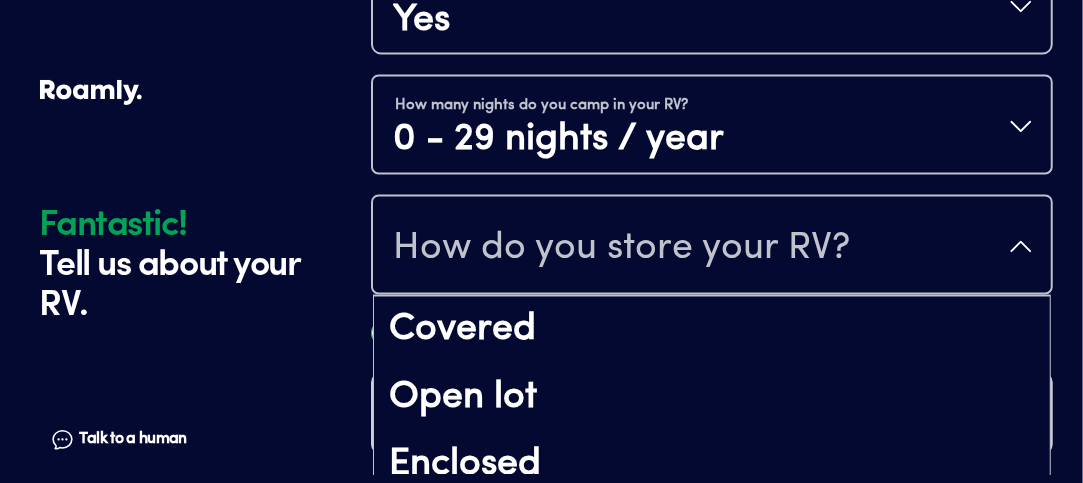 scroll, scrollTop: 1210, scrollLeft: 0, axis: vertical 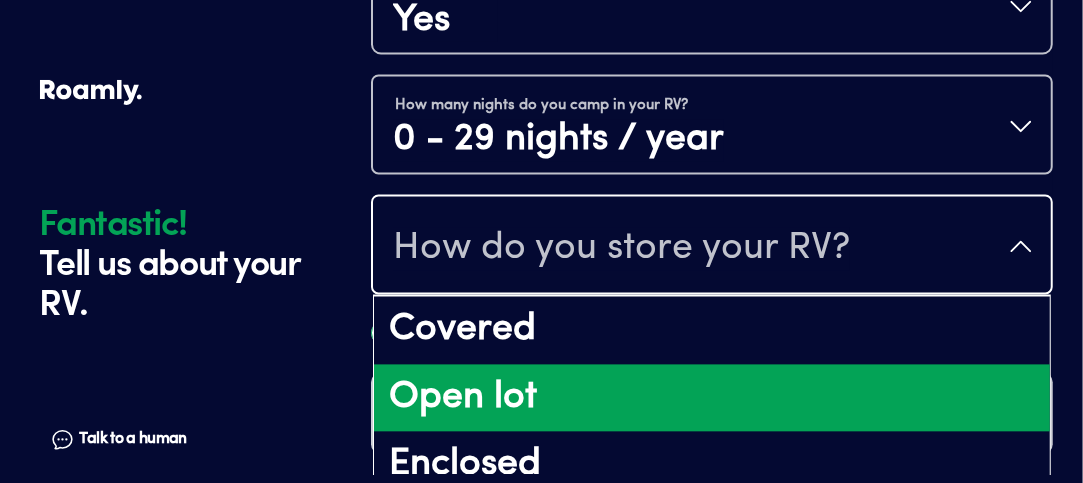 click on "Open lot" at bounding box center (712, 399) 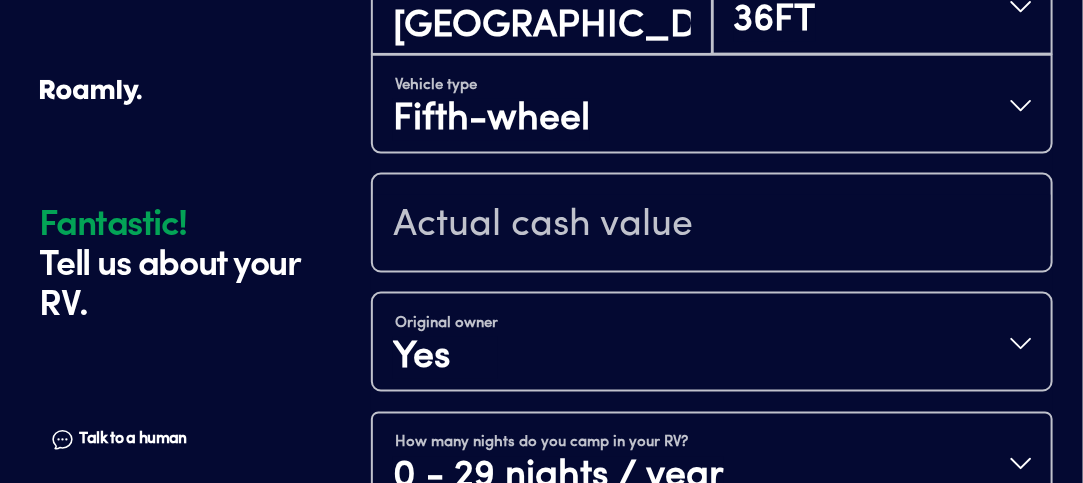 scroll, scrollTop: 871, scrollLeft: 0, axis: vertical 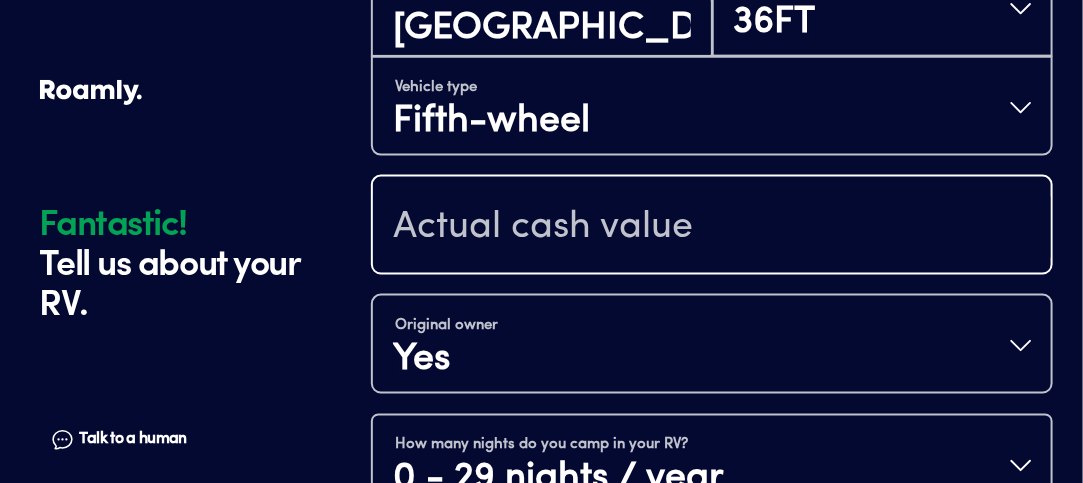 click at bounding box center [712, 227] 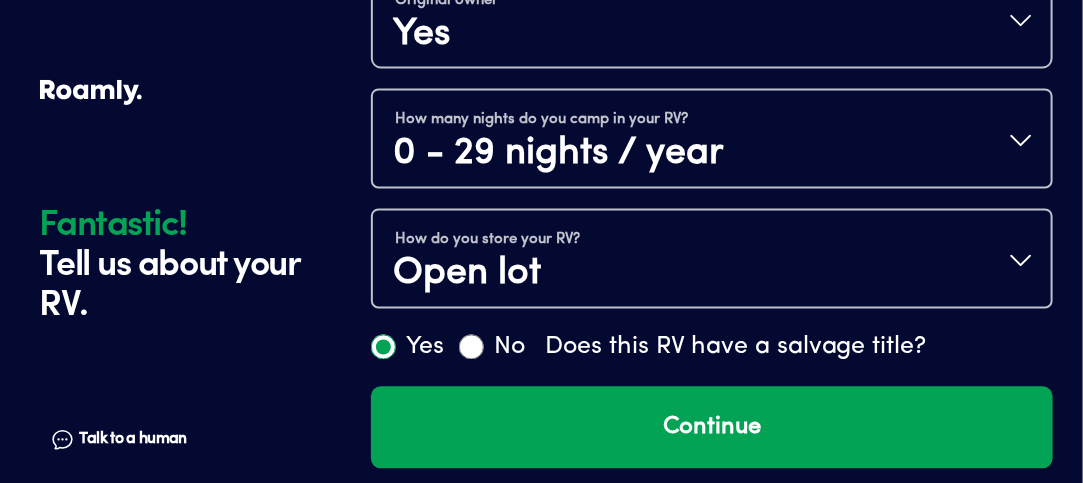 scroll, scrollTop: 1210, scrollLeft: 0, axis: vertical 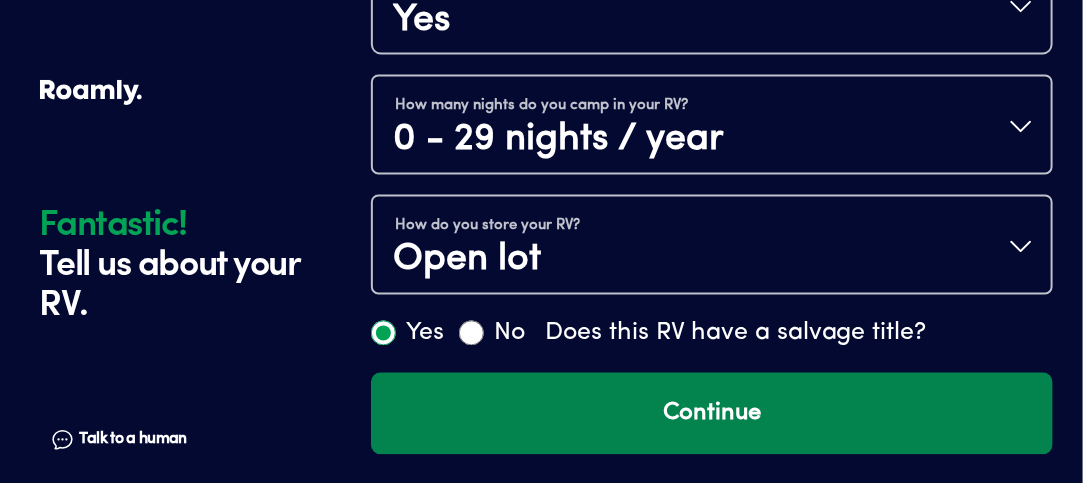 type on "38000" 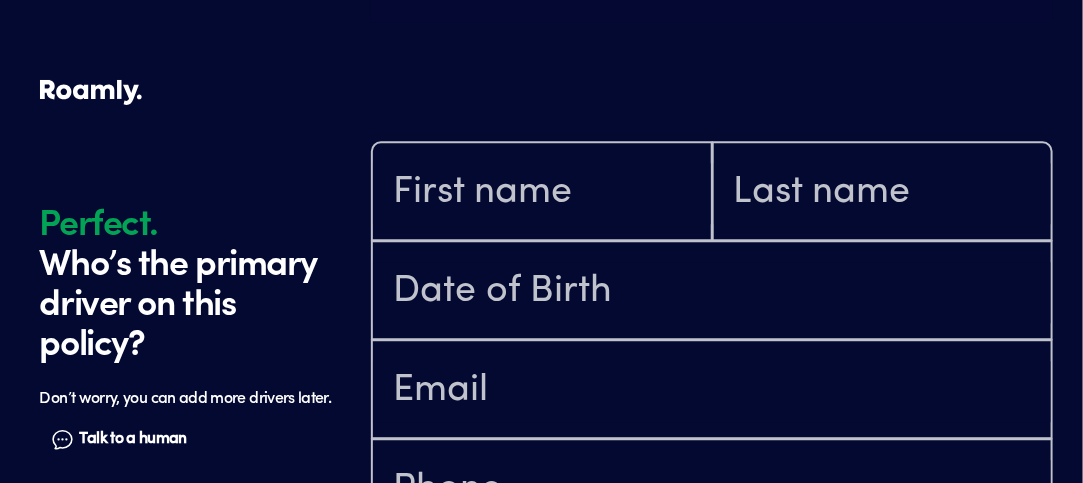 scroll, scrollTop: 1602, scrollLeft: 0, axis: vertical 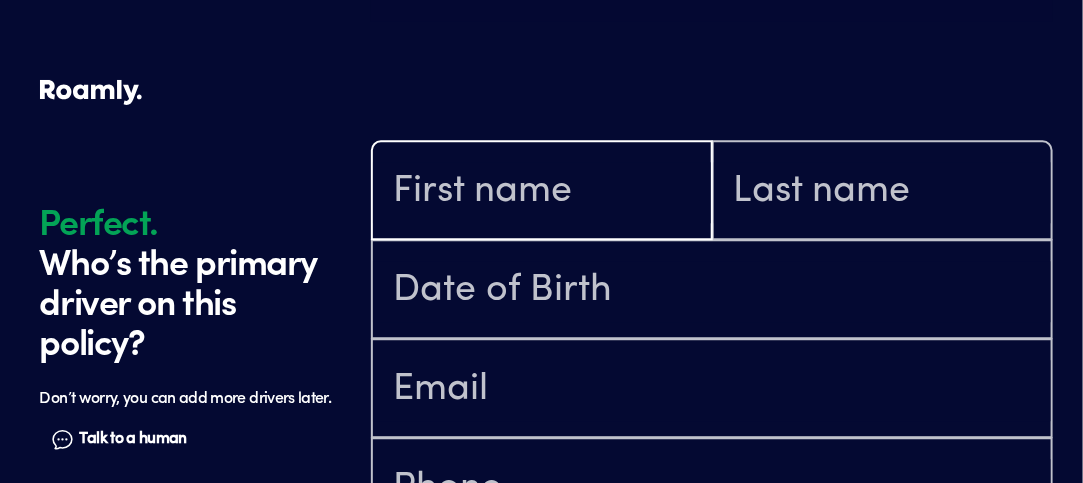 click at bounding box center [542, 192] 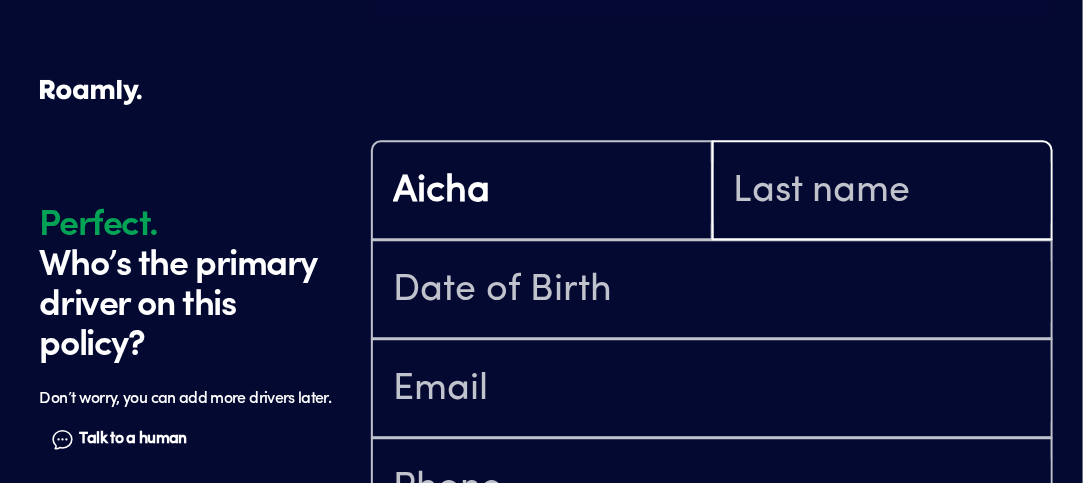 type on "Bahara" 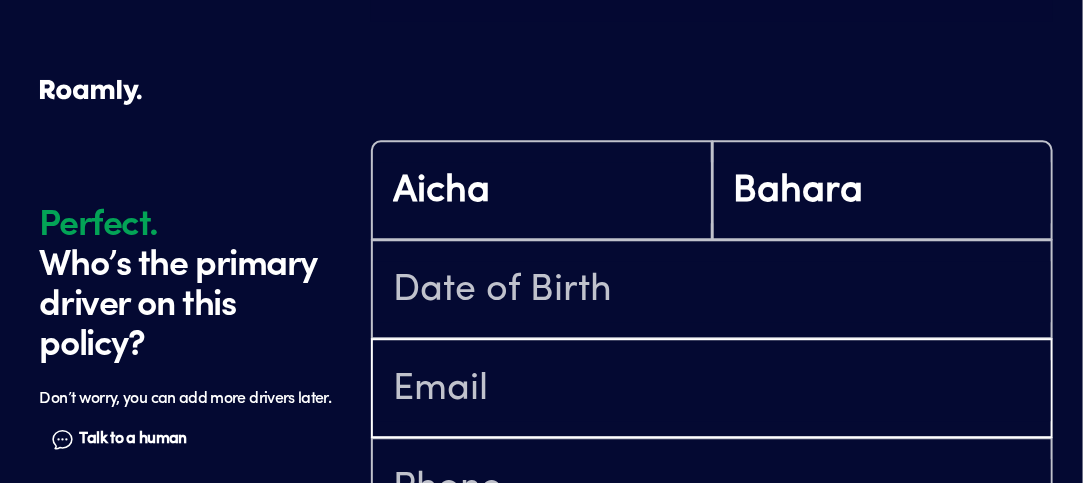 type on "[EMAIL_ADDRESS][DOMAIN_NAME]" 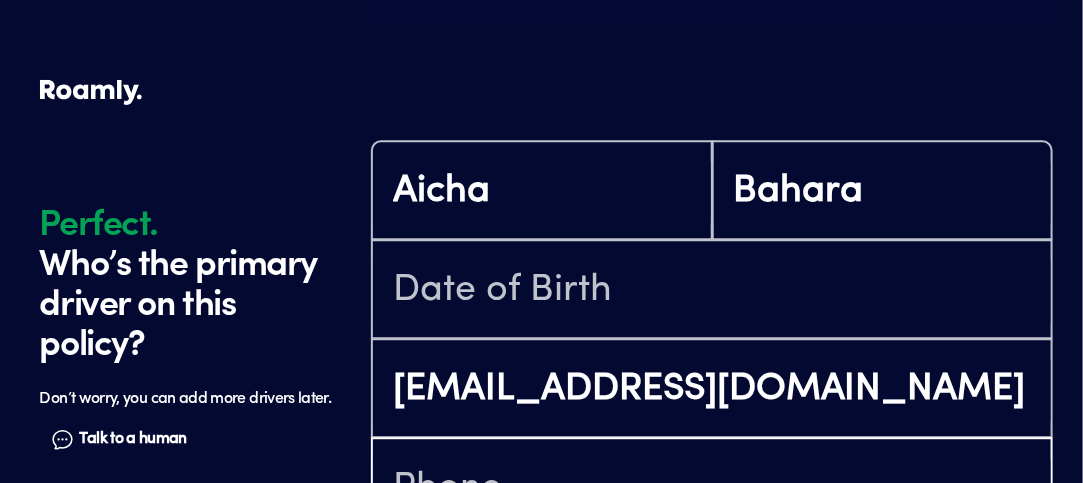 type on "[PHONE_NUMBER]" 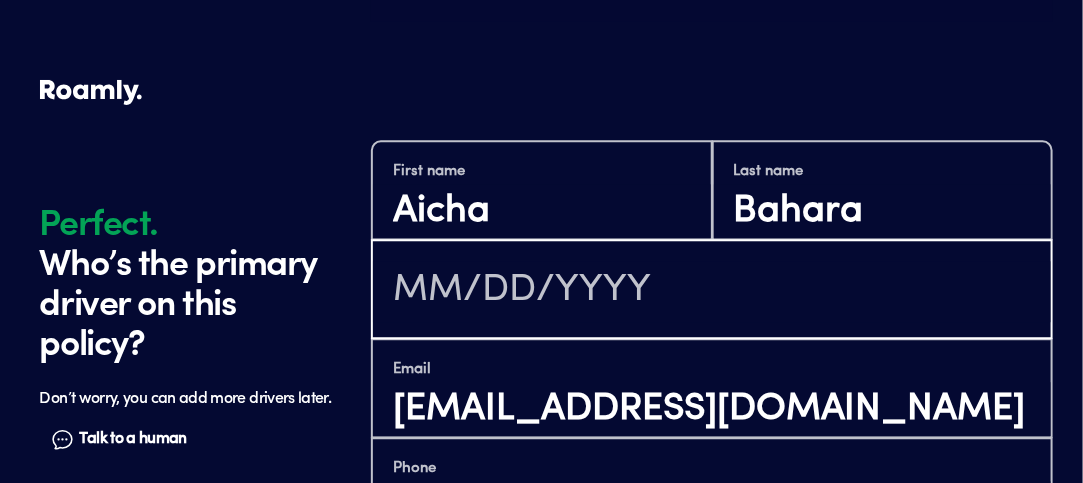 click at bounding box center (712, 291) 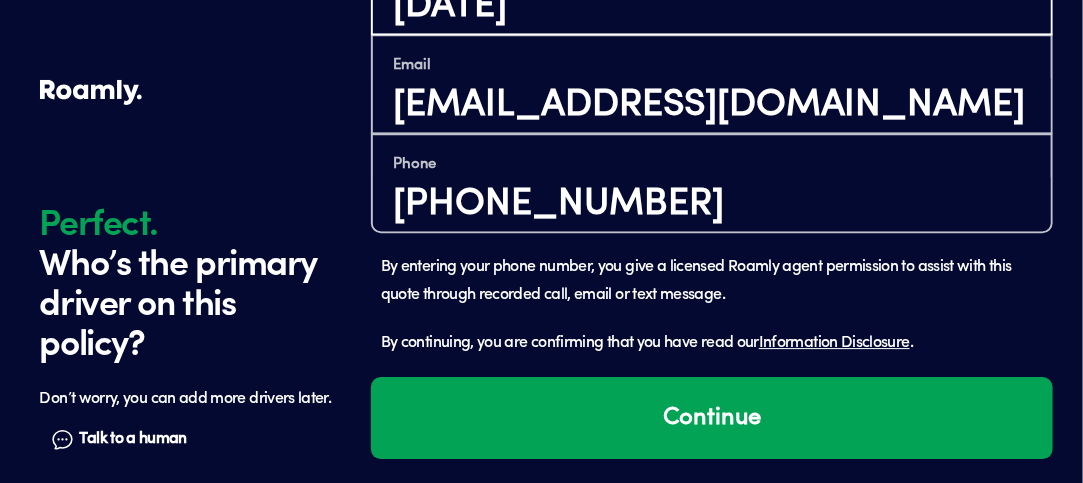 scroll, scrollTop: 1910, scrollLeft: 0, axis: vertical 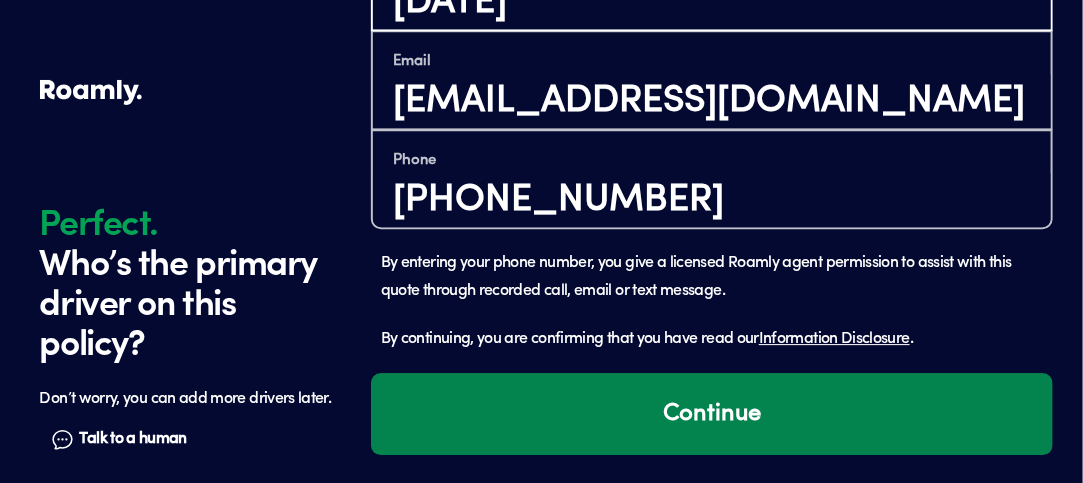 type on "[DATE]" 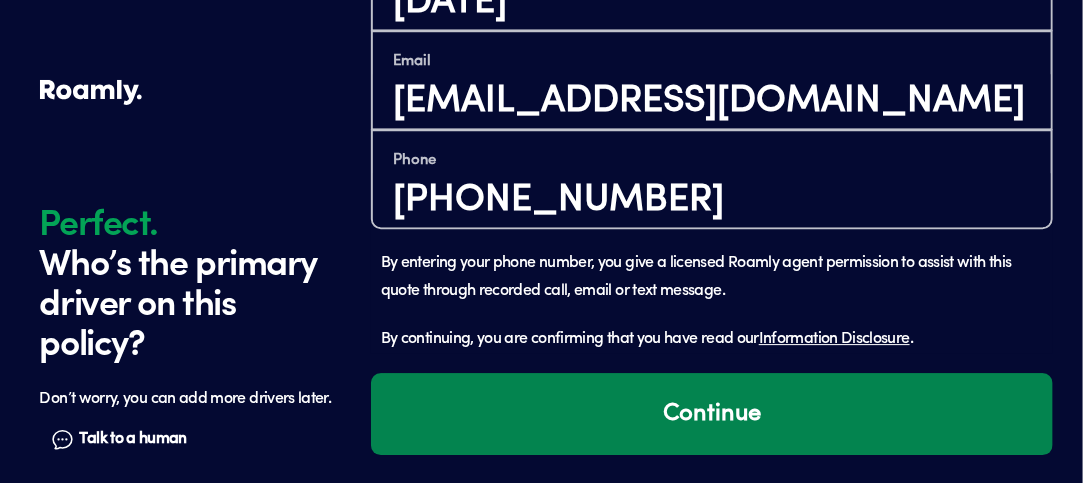 click on "Continue" at bounding box center [712, 414] 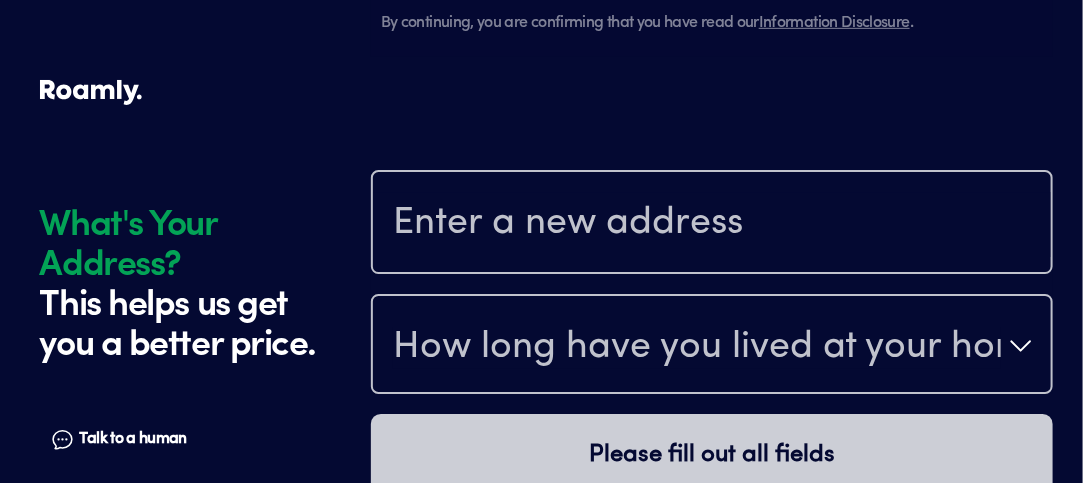 scroll, scrollTop: 2302, scrollLeft: 0, axis: vertical 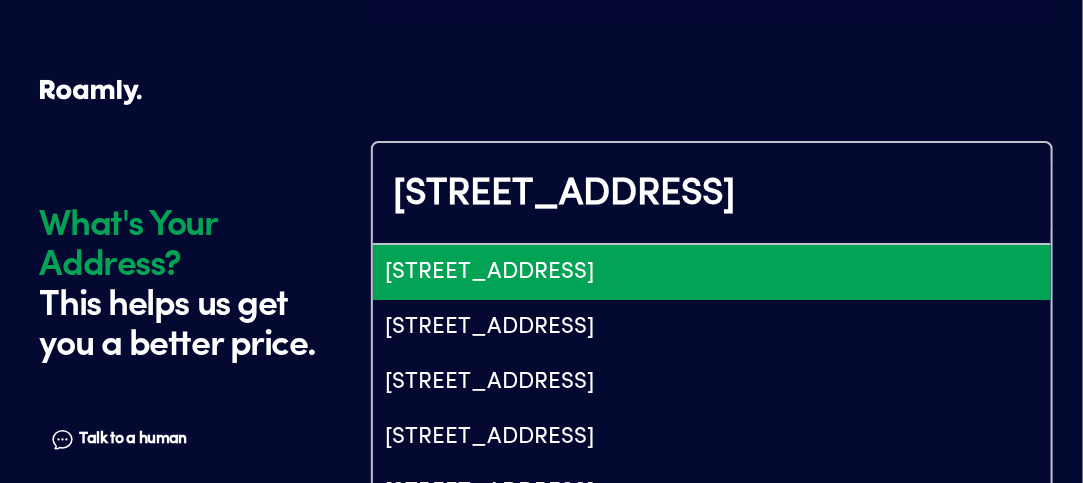 click on "[STREET_ADDRESS]" at bounding box center [712, 272] 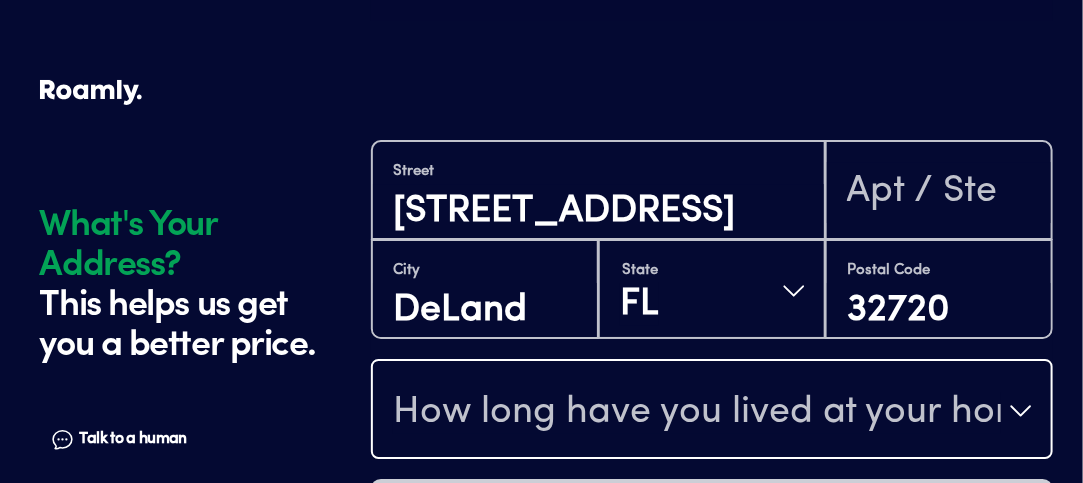 click on "How long have you lived at your home address?" at bounding box center [697, 413] 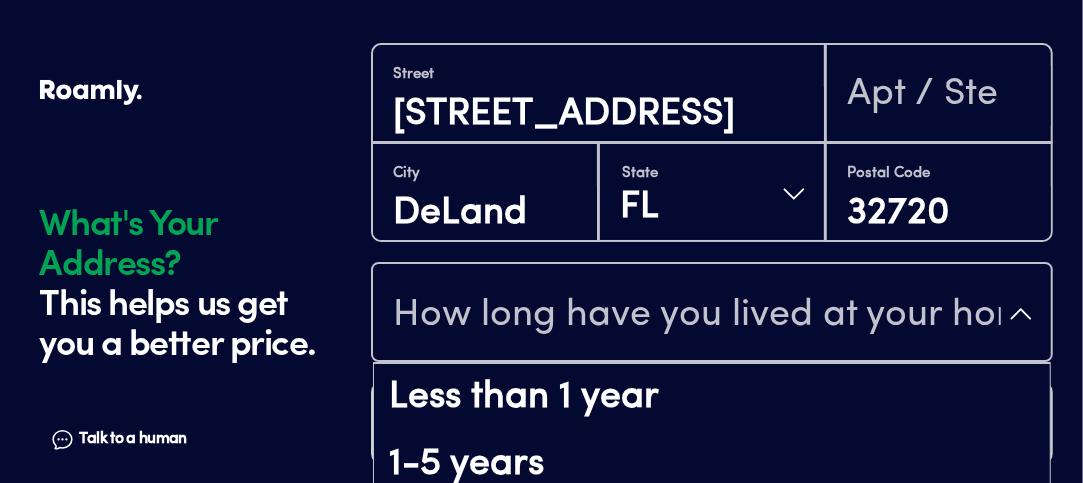 scroll, scrollTop: 2409, scrollLeft: 0, axis: vertical 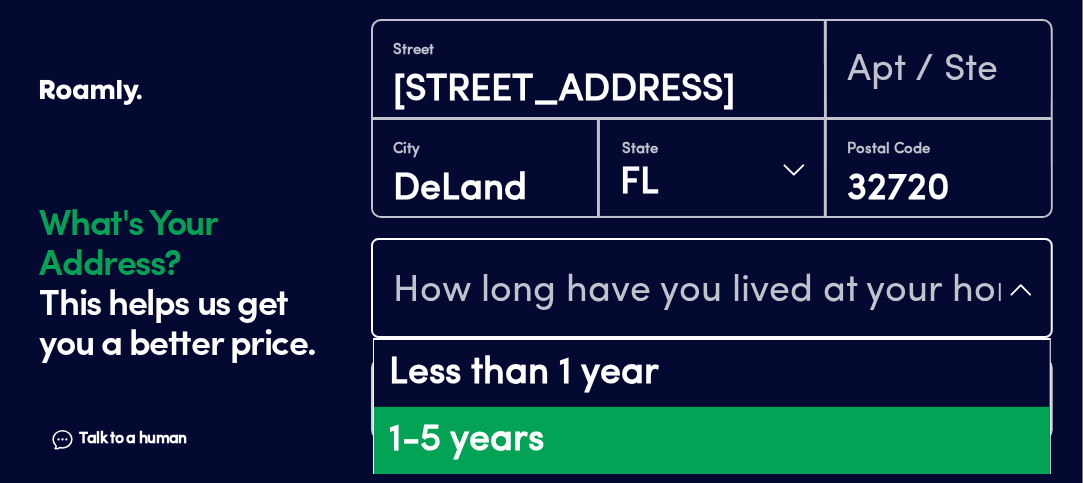 click on "1-5 years" at bounding box center [712, 441] 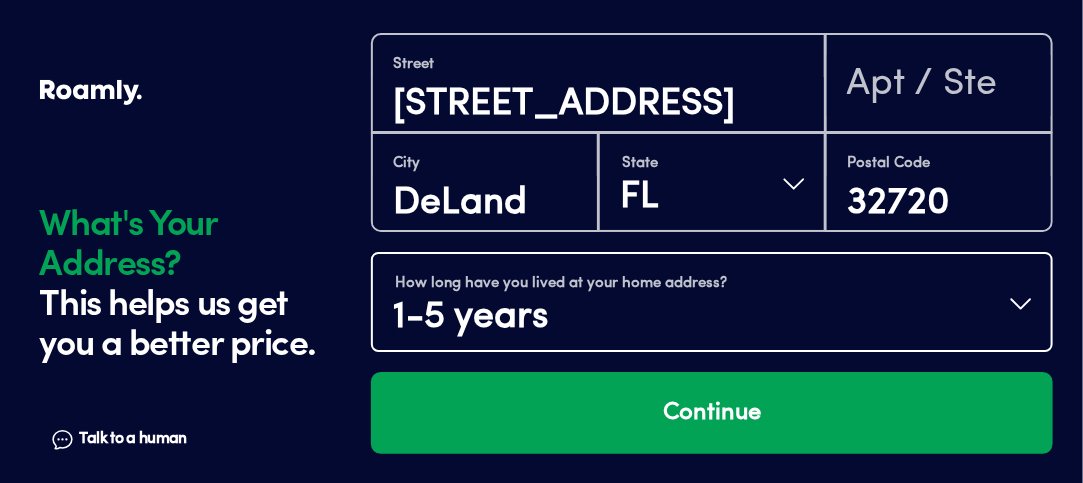 click on "How long have you lived at your home address? 1-5 years" at bounding box center [712, 304] 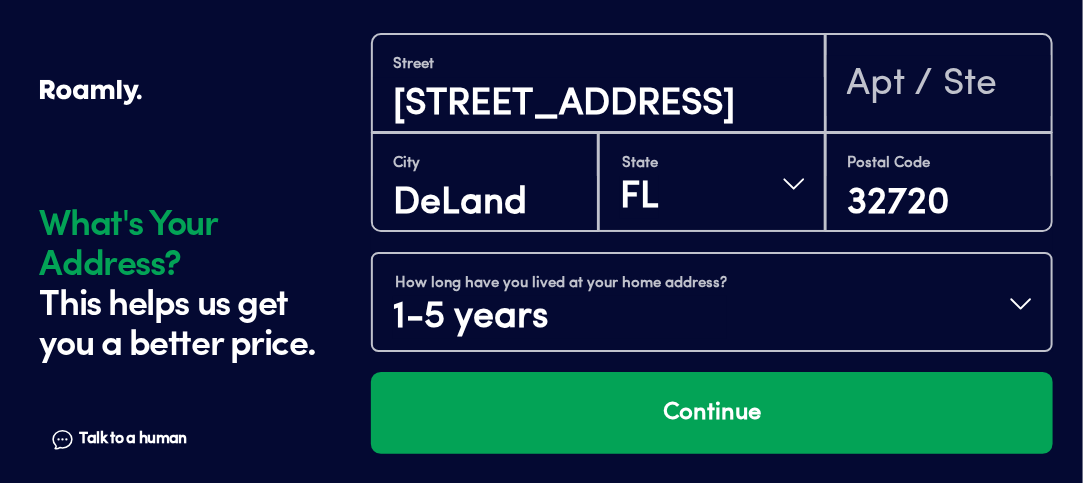 scroll, scrollTop: 14, scrollLeft: 0, axis: vertical 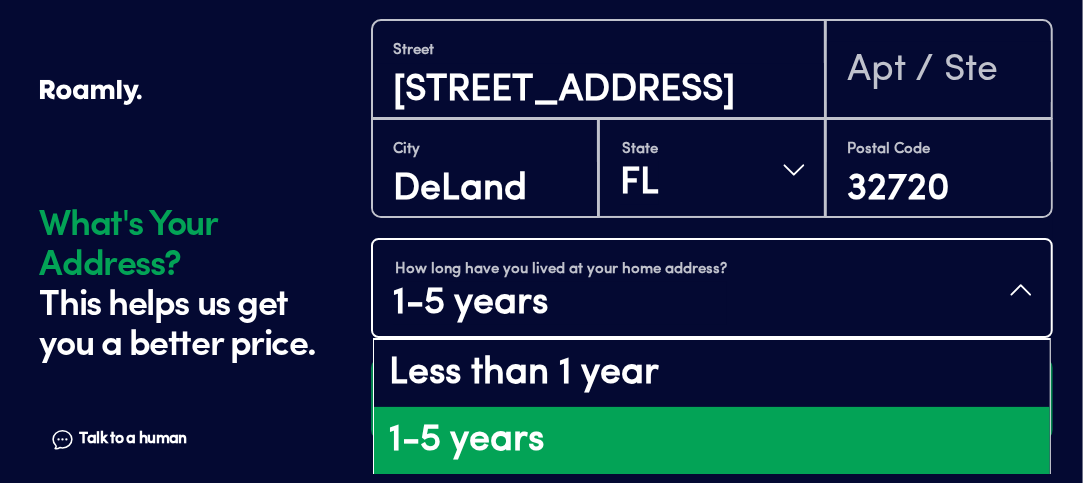 click on "1-5 years" at bounding box center (712, 441) 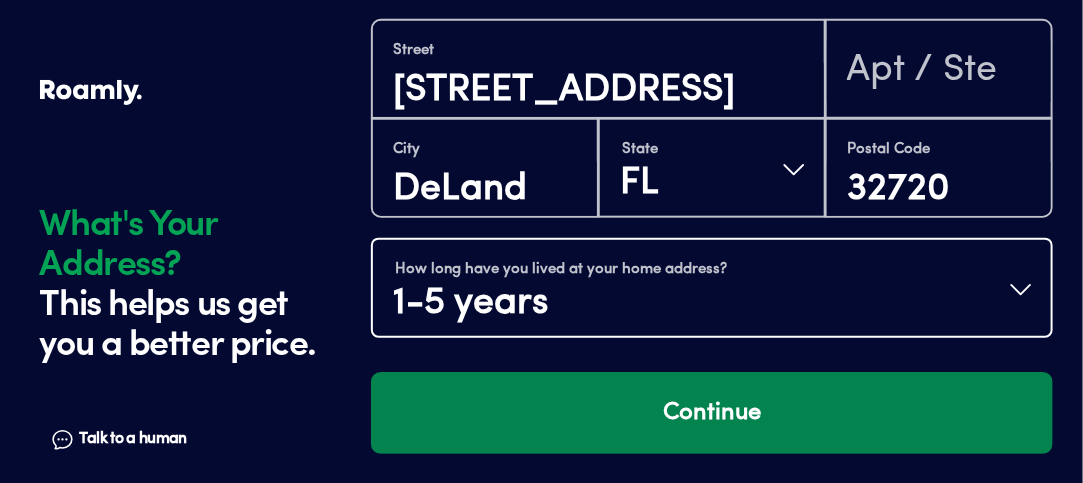 scroll, scrollTop: 0, scrollLeft: 0, axis: both 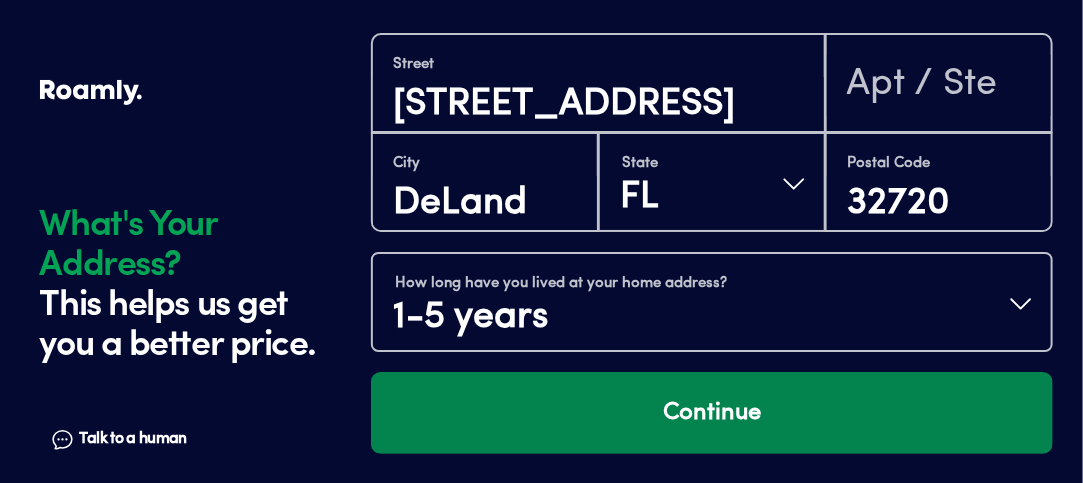 click on "Continue" at bounding box center [712, 413] 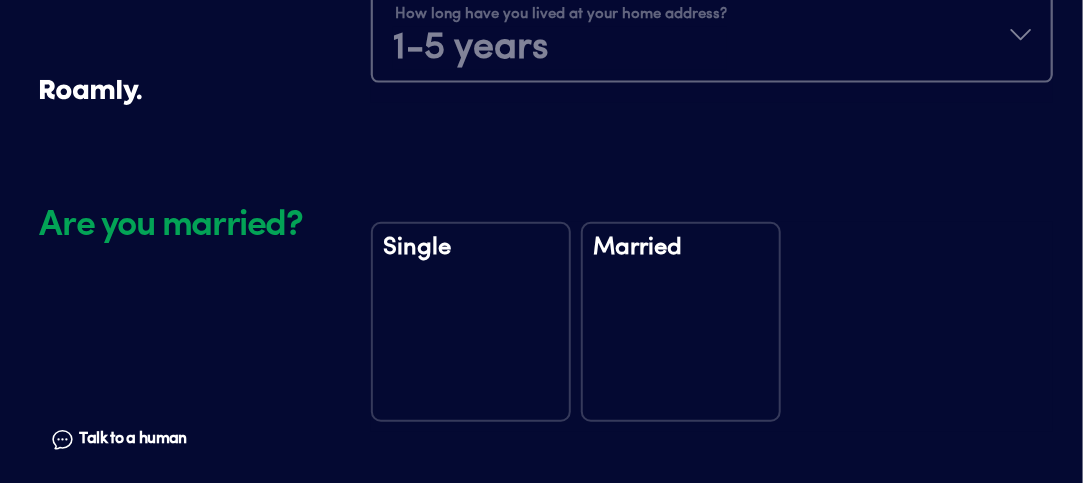 scroll, scrollTop: 2772, scrollLeft: 0, axis: vertical 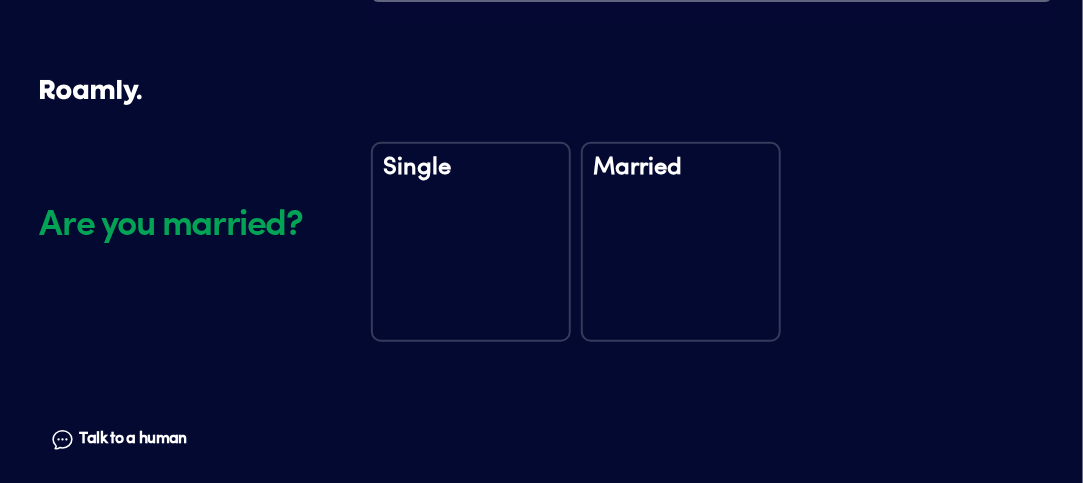 click on "Single" at bounding box center (471, 242) 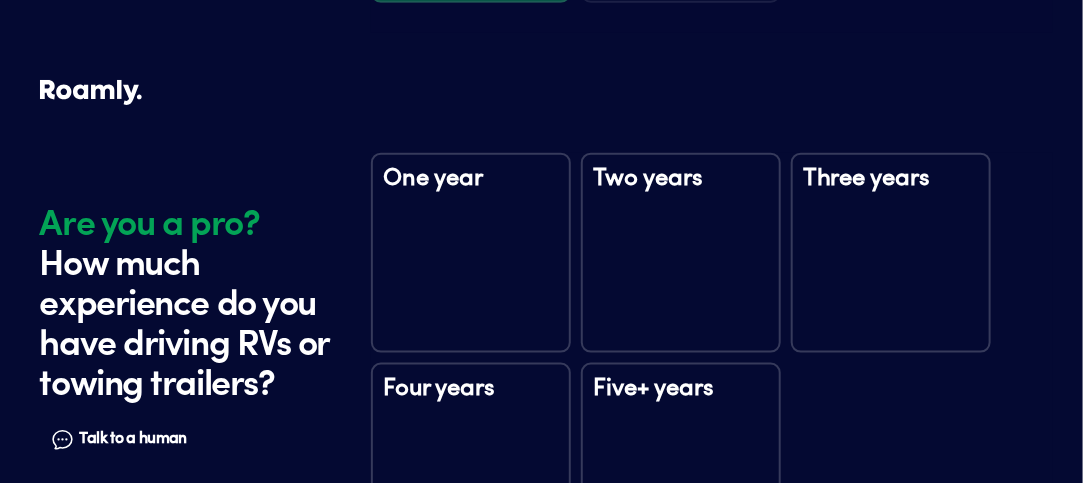 scroll, scrollTop: 3162, scrollLeft: 0, axis: vertical 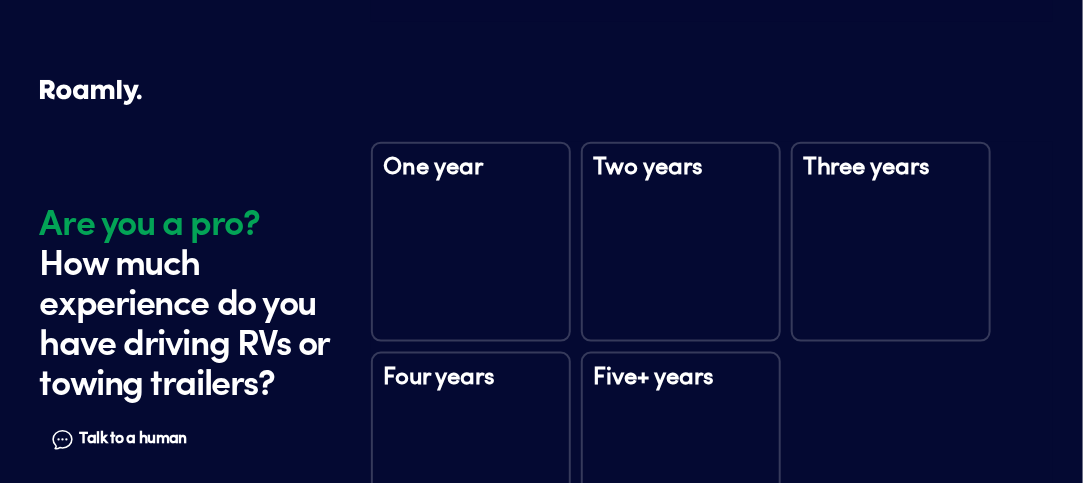 click on "One year" at bounding box center (471, 242) 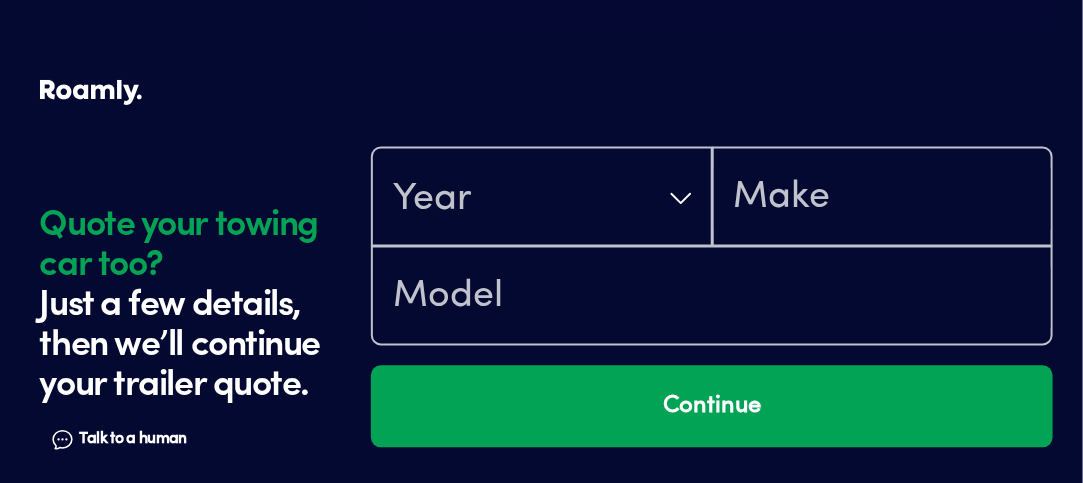 scroll, scrollTop: 3762, scrollLeft: 0, axis: vertical 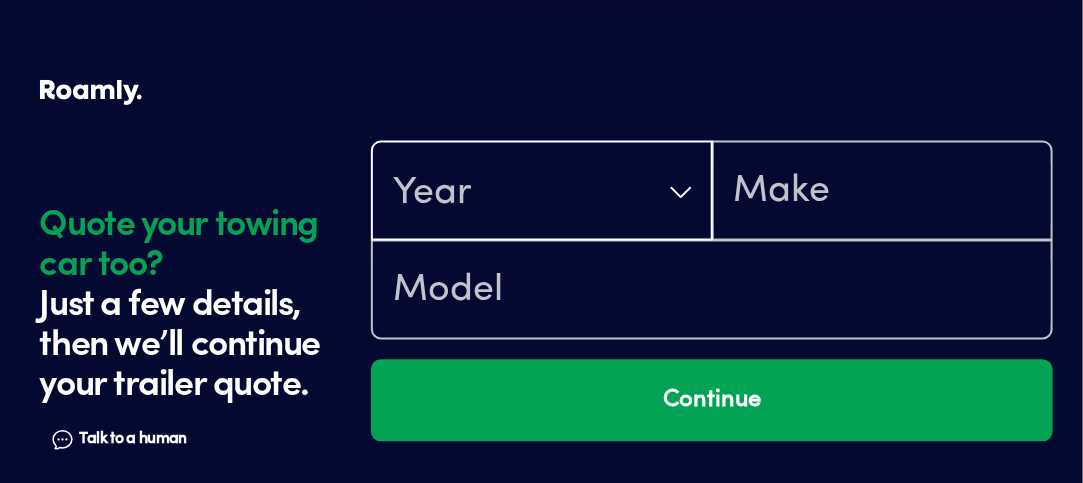 click on "Year" at bounding box center (542, 193) 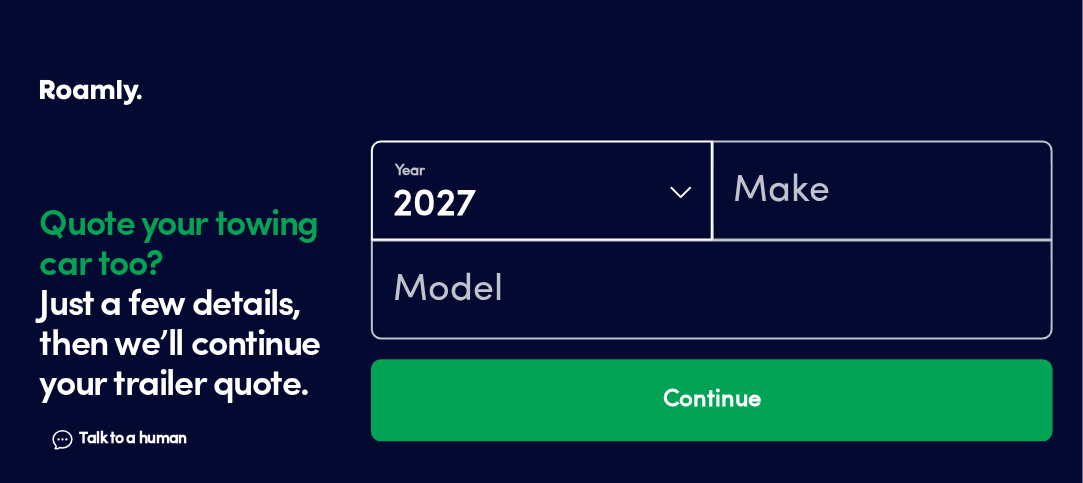click on "Year [DATE] Continue" at bounding box center [712, 255] 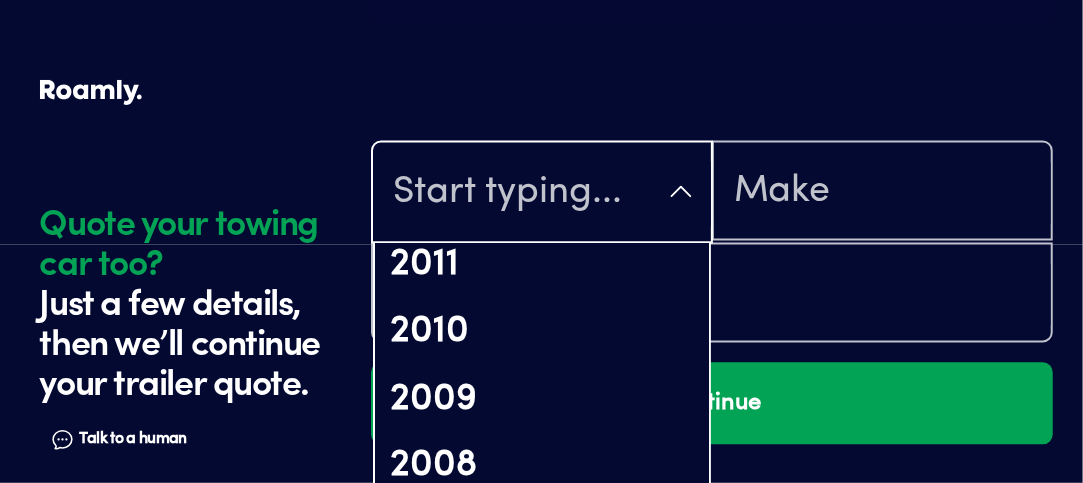 scroll, scrollTop: 0, scrollLeft: 0, axis: both 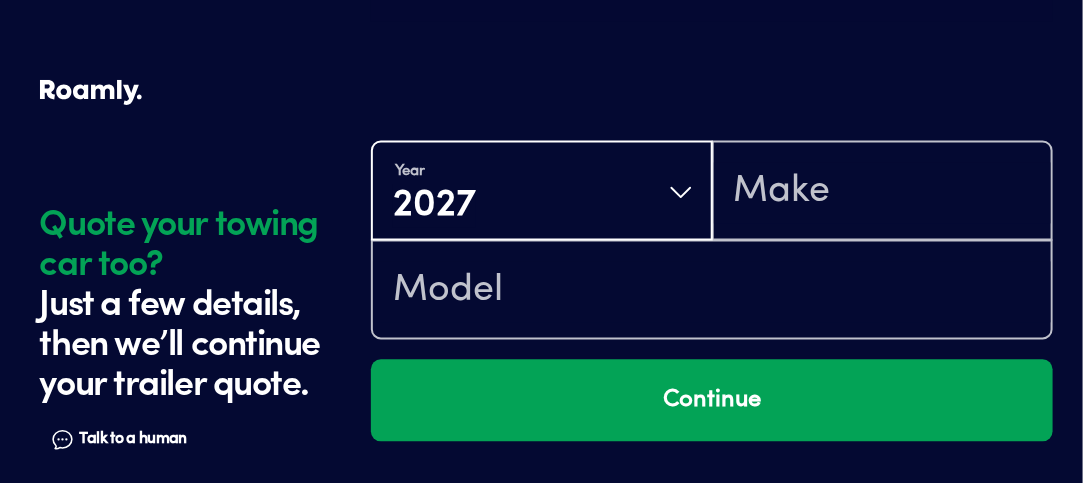 click on "Year [DATE] Continue" at bounding box center [712, 255] 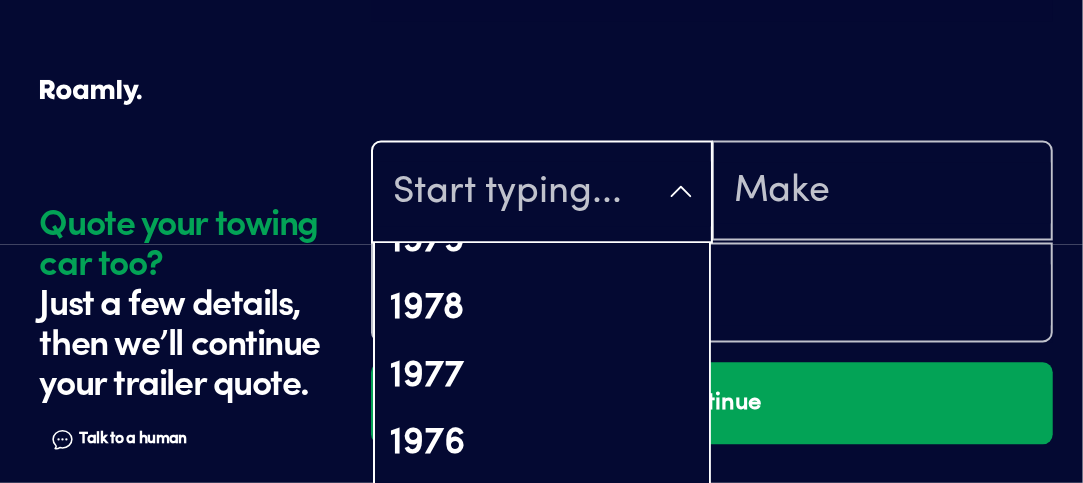 scroll, scrollTop: 3365, scrollLeft: 0, axis: vertical 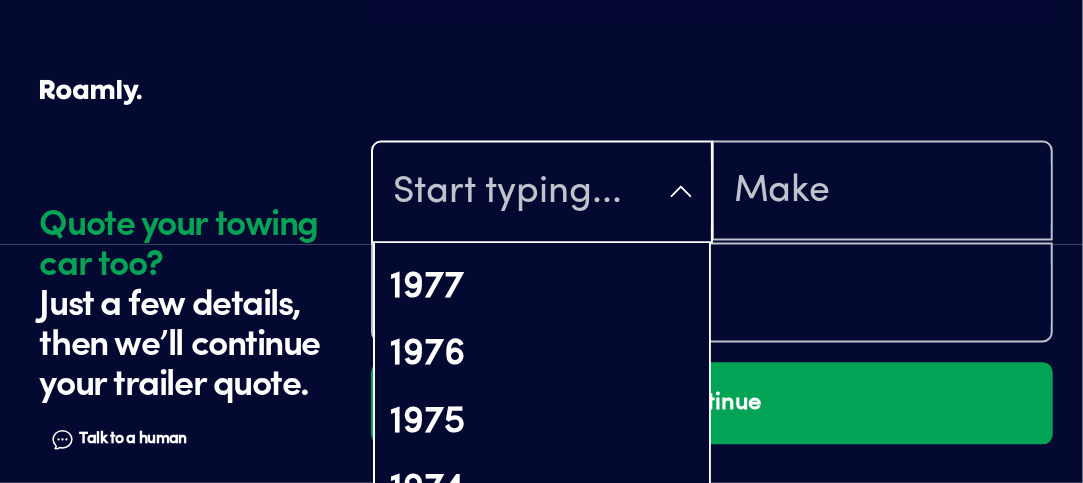click on "2027 2026 2025 2024 2023 2022 2021 2020 2019 2018 2017 2016 2015 2014 2013 2012 2011 2010 2009 2008 2007 2006 2005 2004 2003 2002 2001 2000 1999 1998 1997 1996 1995 1994 1993 1992 1991 1990 1989 1988 1987 1986 1985 1984 1983 1982 1981 1980 1979 1978 1977 1976 1975 1974 1973 1972 1971 1970 1969 1968 1967 1966 1965 1964 1963 1962 1961 1960 1959 1958 1957 1956 1955 1954 1953 1952 1951 1950 1949 1948 1947 1946 1945 1944 1943 1942 1941 1940 Continue" at bounding box center [712, 255] 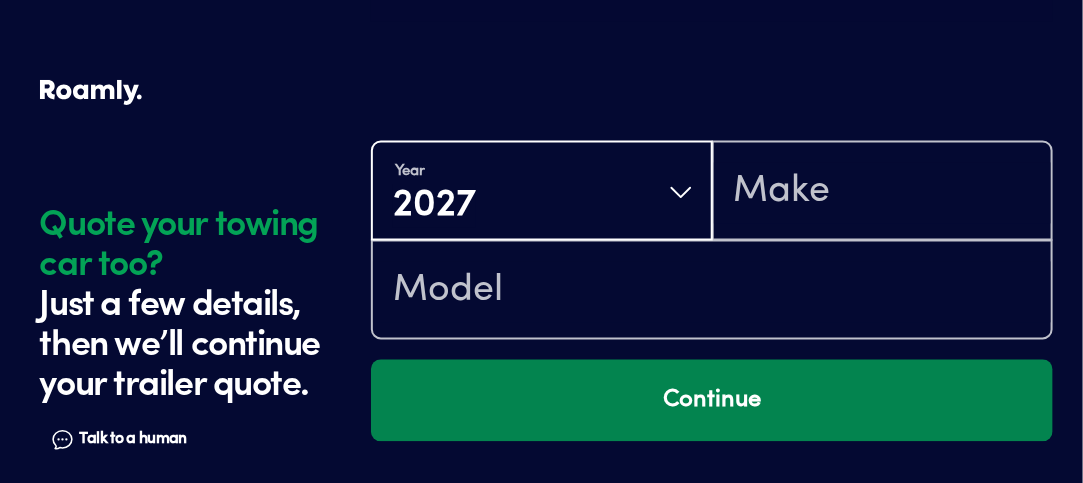 click on "Continue" at bounding box center [712, 401] 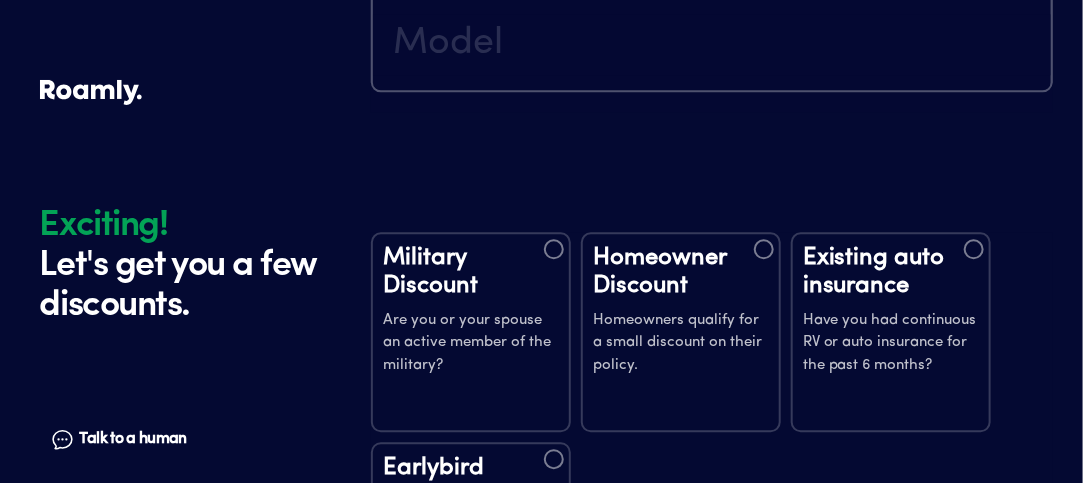 scroll, scrollTop: 4140, scrollLeft: 0, axis: vertical 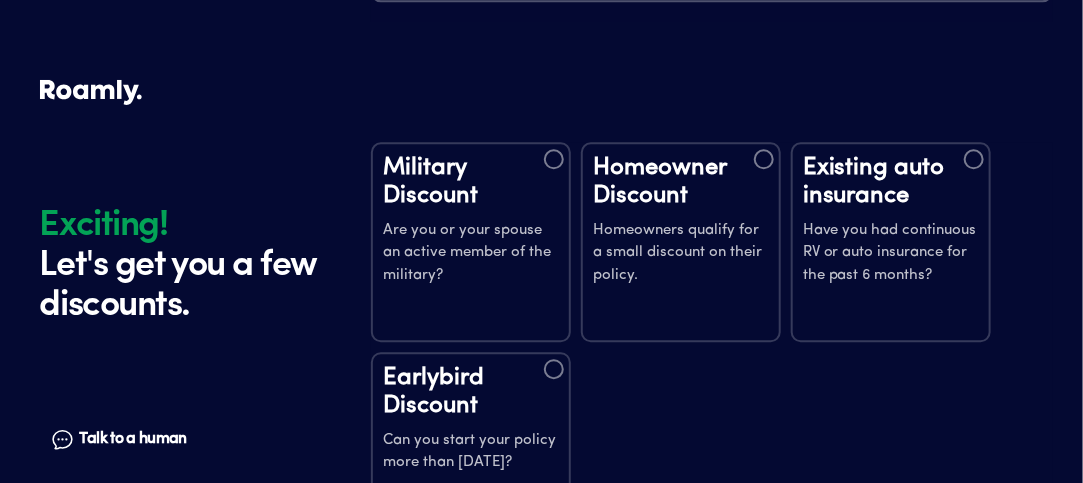 click at bounding box center [764, 159] 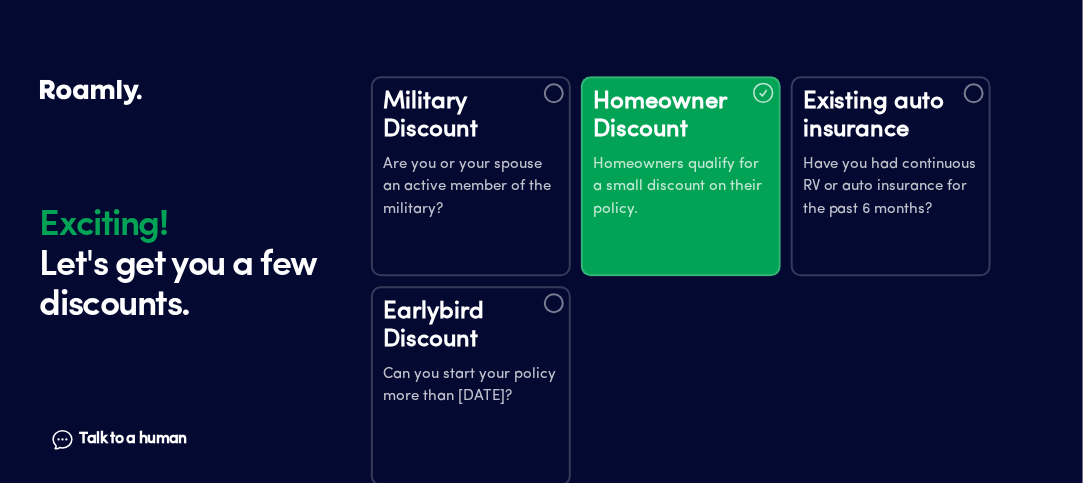 scroll, scrollTop: 4220, scrollLeft: 0, axis: vertical 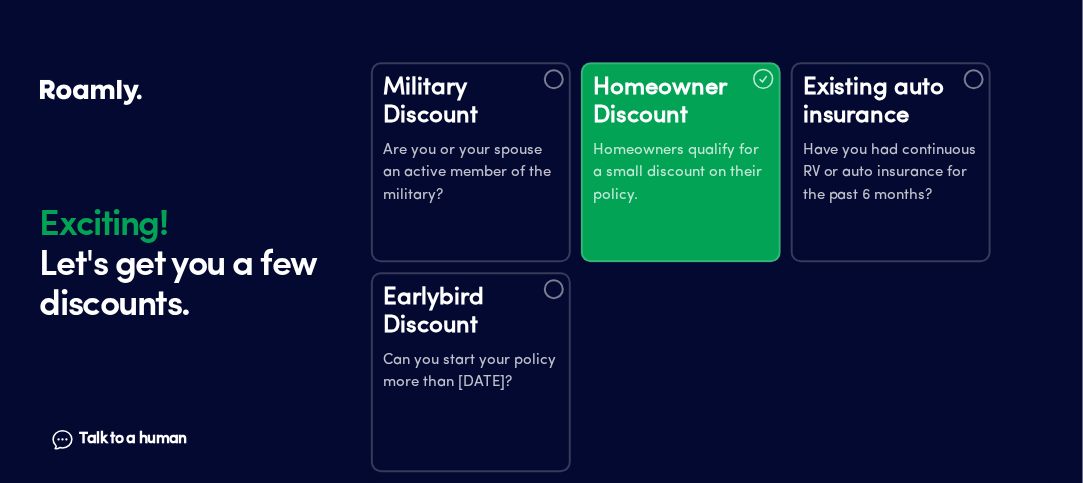 click at bounding box center [554, 289] 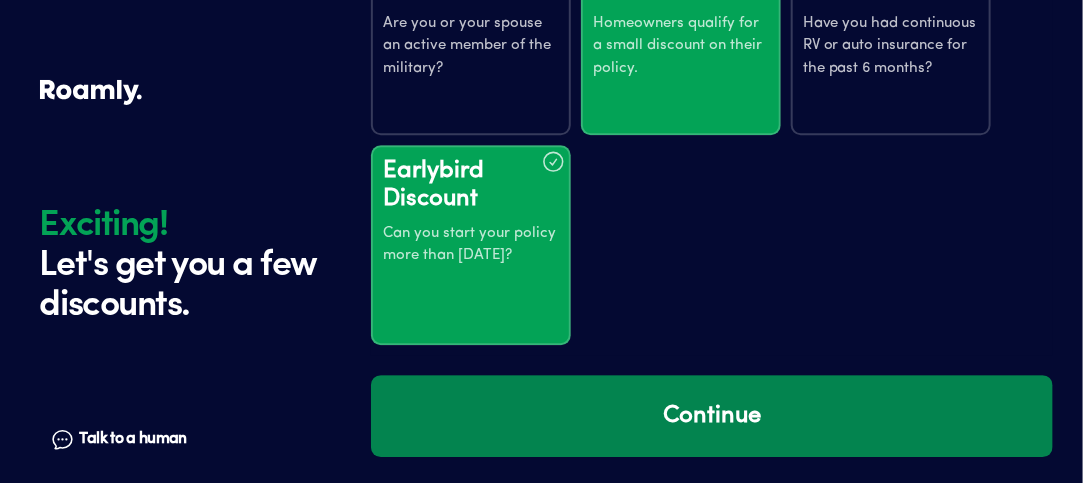 scroll, scrollTop: 4349, scrollLeft: 0, axis: vertical 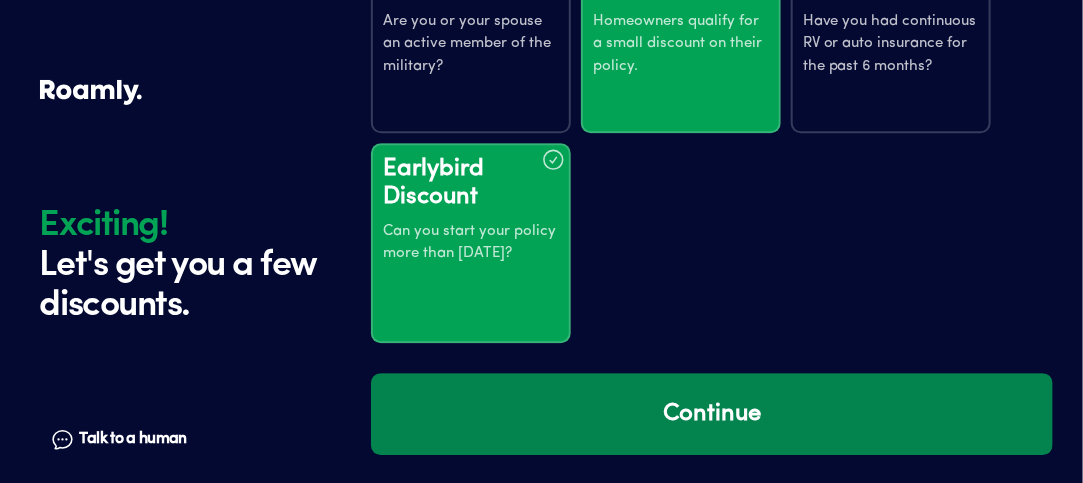 click on "Continue" at bounding box center [712, 414] 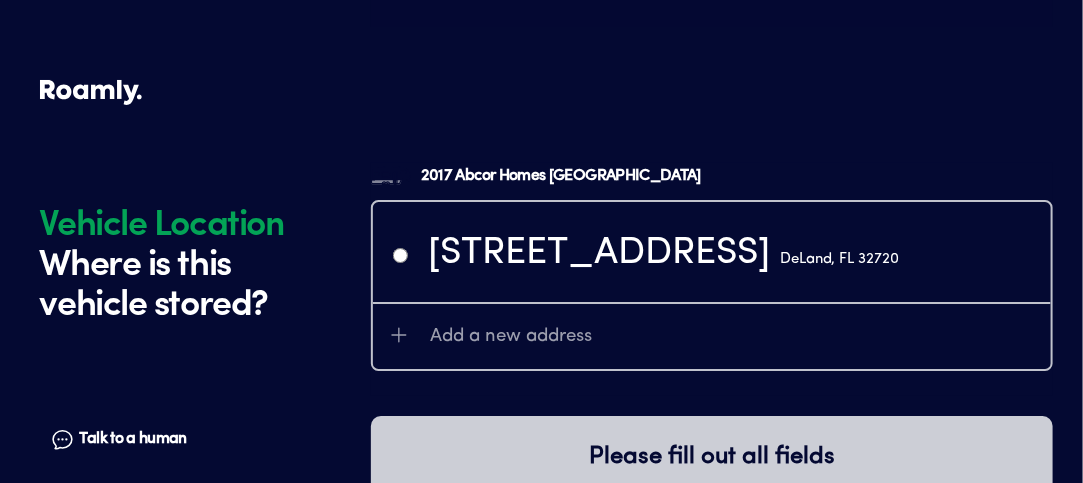 scroll, scrollTop: 4740, scrollLeft: 0, axis: vertical 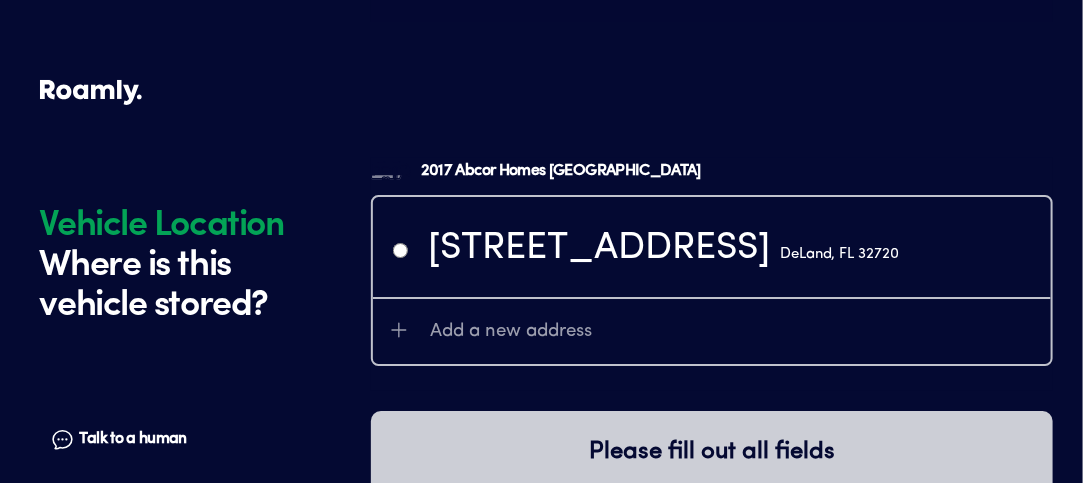 click on "2017 Abcor Homes [GEOGRAPHIC_DATA]" at bounding box center [561, 171] 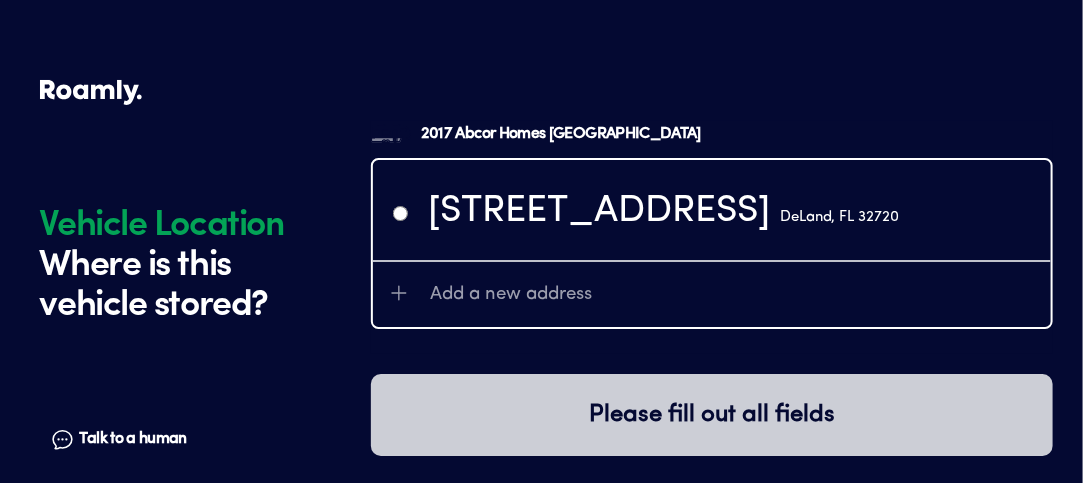 click on "[STREET_ADDRESS]" at bounding box center [664, 212] 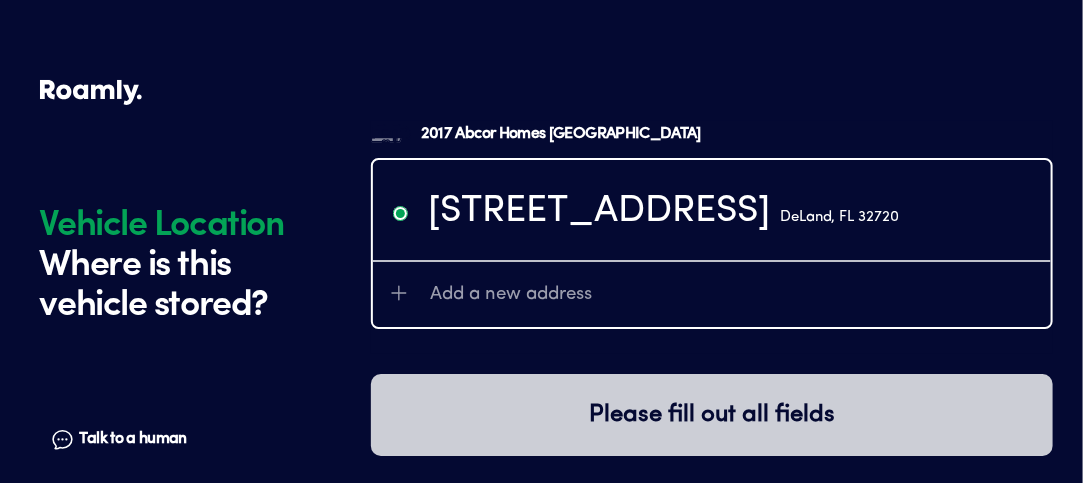 radio on "true" 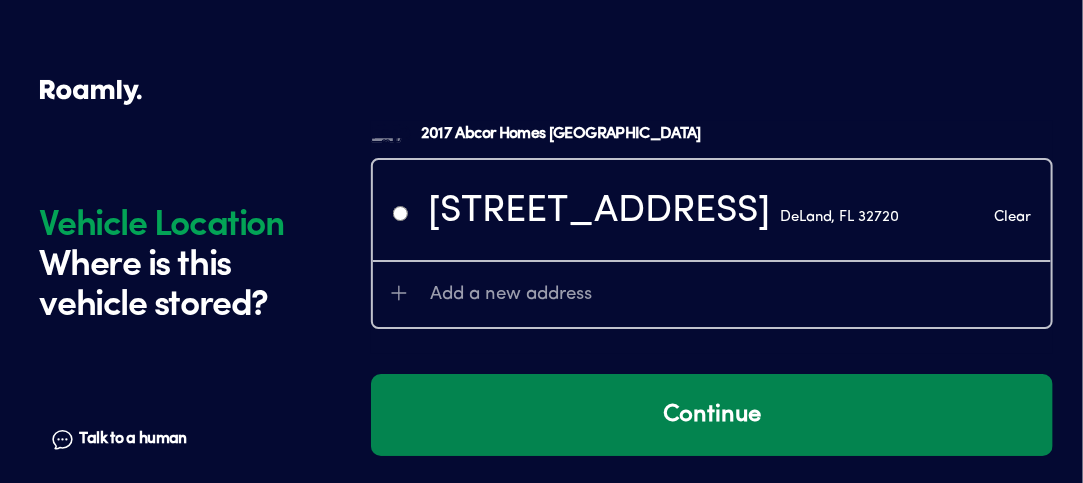 click on "Continue" at bounding box center [712, 415] 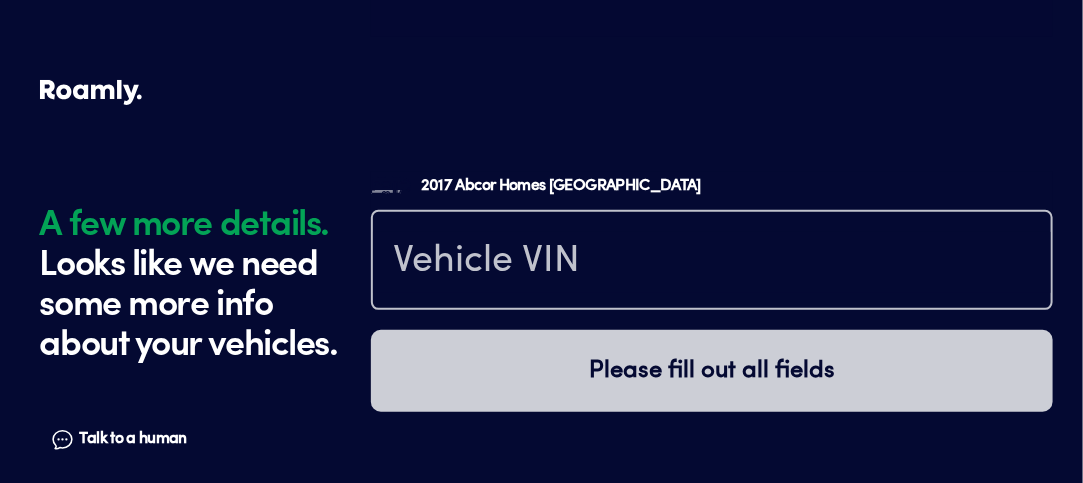 scroll, scrollTop: 5178, scrollLeft: 0, axis: vertical 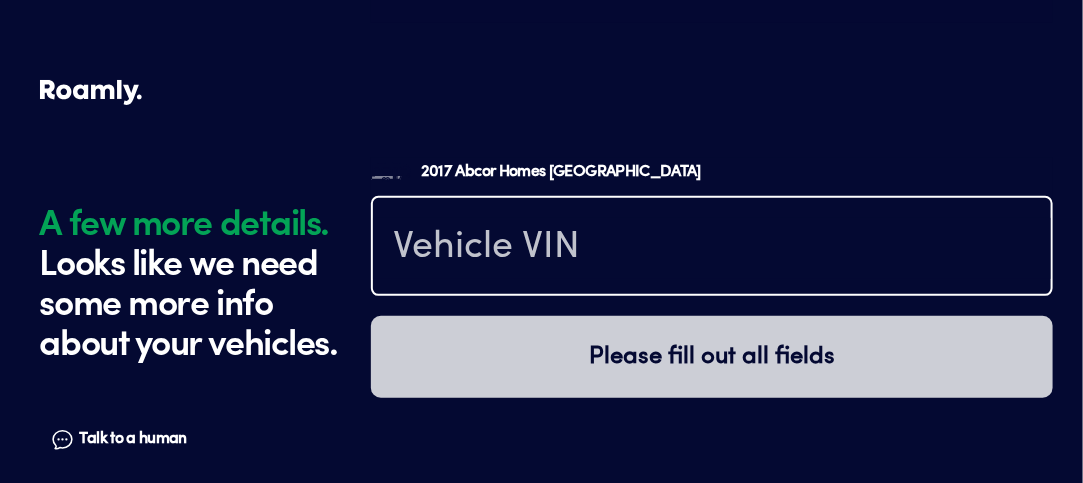 click at bounding box center (712, 248) 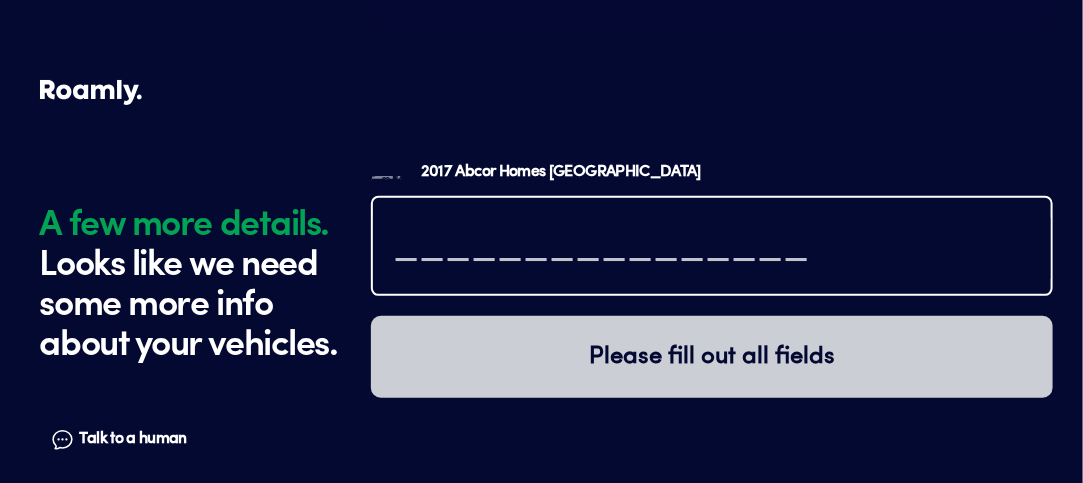 paste on "[US_VEHICLE_IDENTIFICATION_NUMBER]" 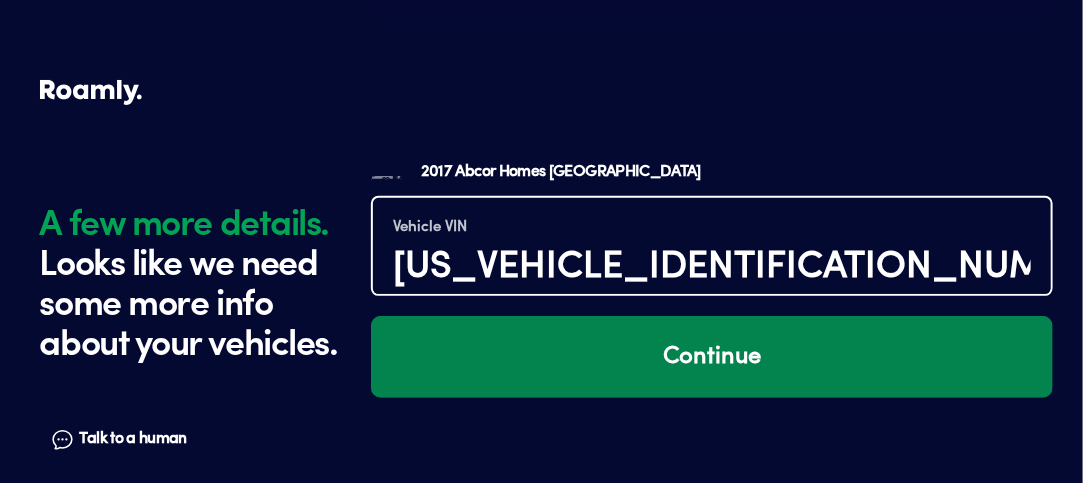 type on "[US_VEHICLE_IDENTIFICATION_NUMBER]" 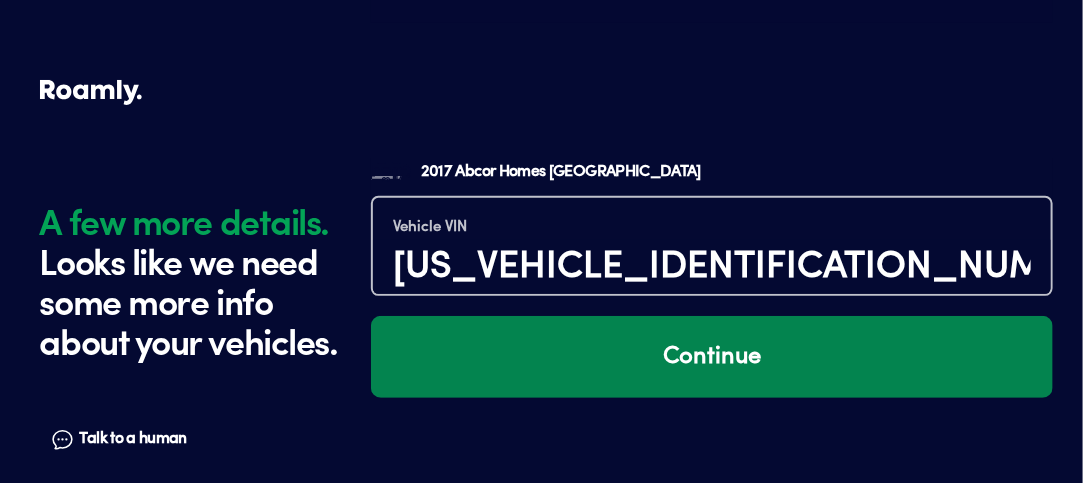 click on "Continue" at bounding box center [712, 357] 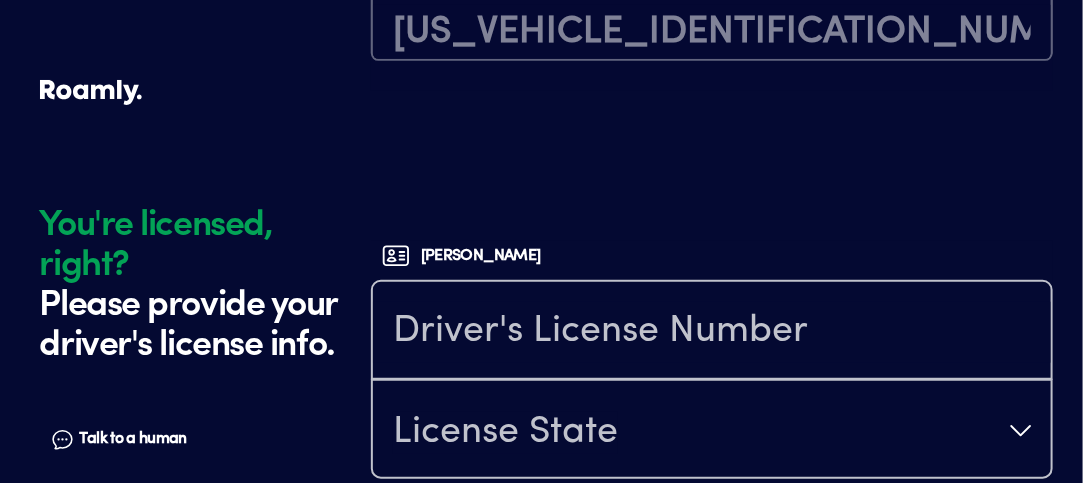 scroll, scrollTop: 5521, scrollLeft: 0, axis: vertical 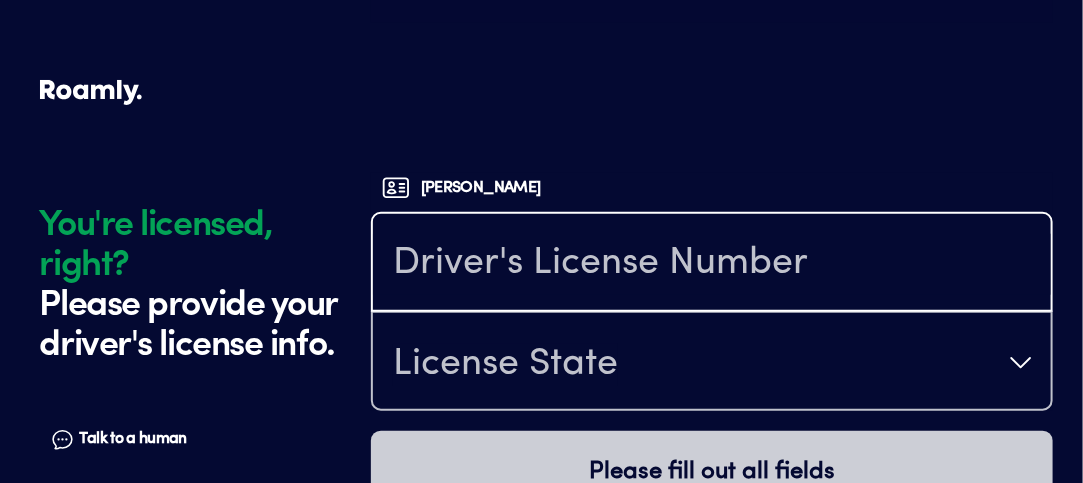 click at bounding box center (712, 264) 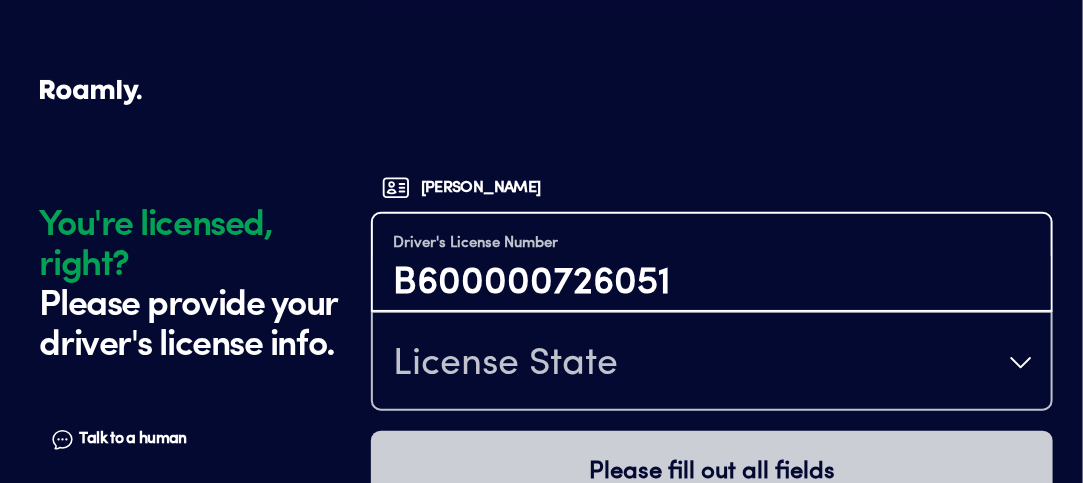 type on "B600000726051" 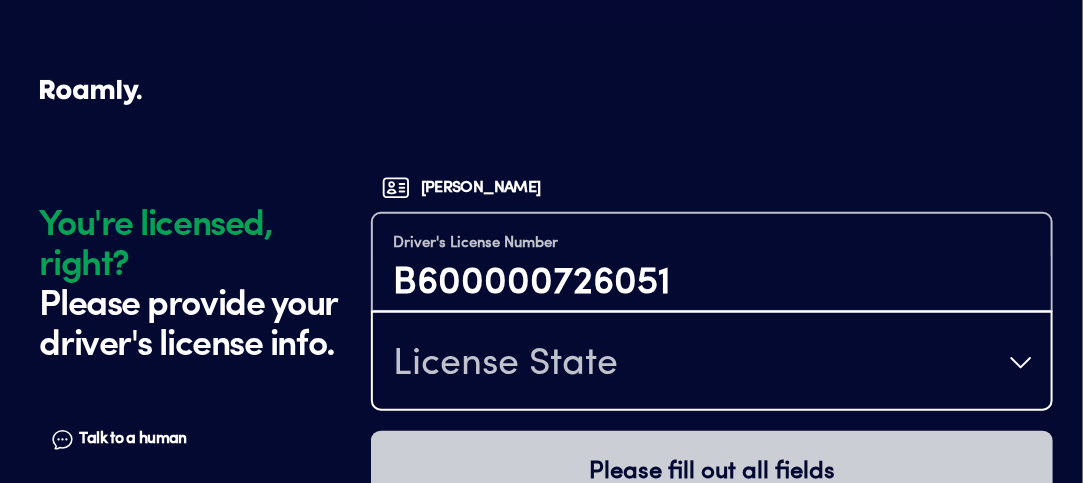 click on "License State" at bounding box center [505, 365] 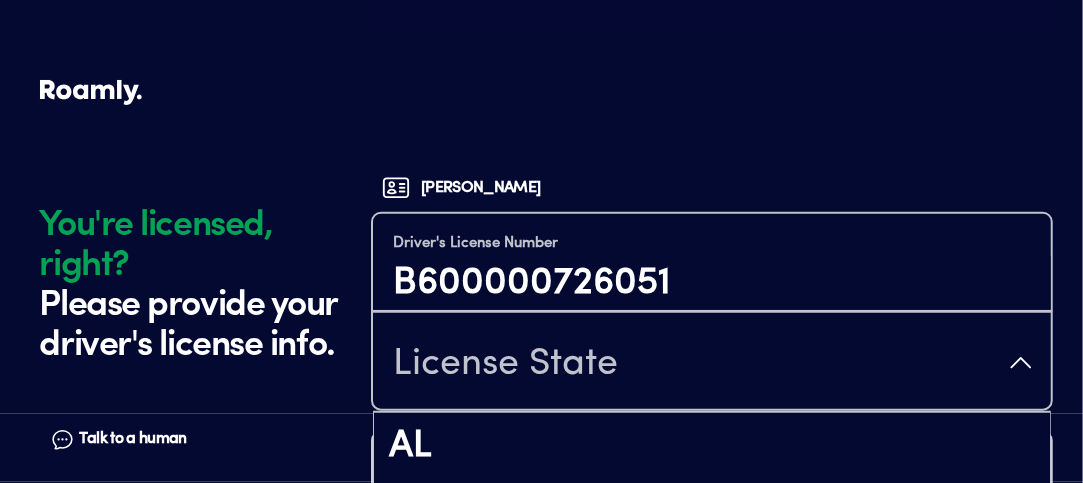 scroll, scrollTop: 244, scrollLeft: 0, axis: vertical 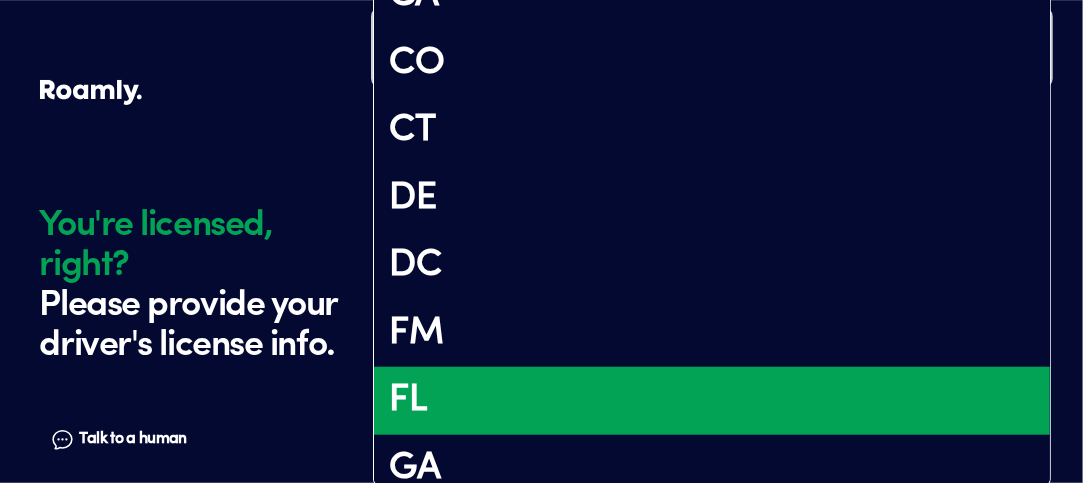 click on "FL" at bounding box center (712, 401) 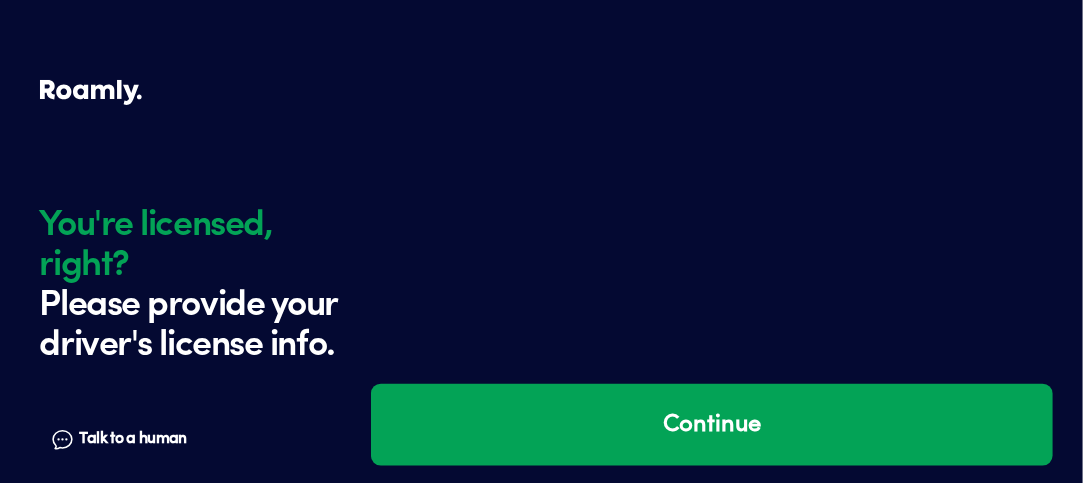 scroll, scrollTop: 0, scrollLeft: 0, axis: both 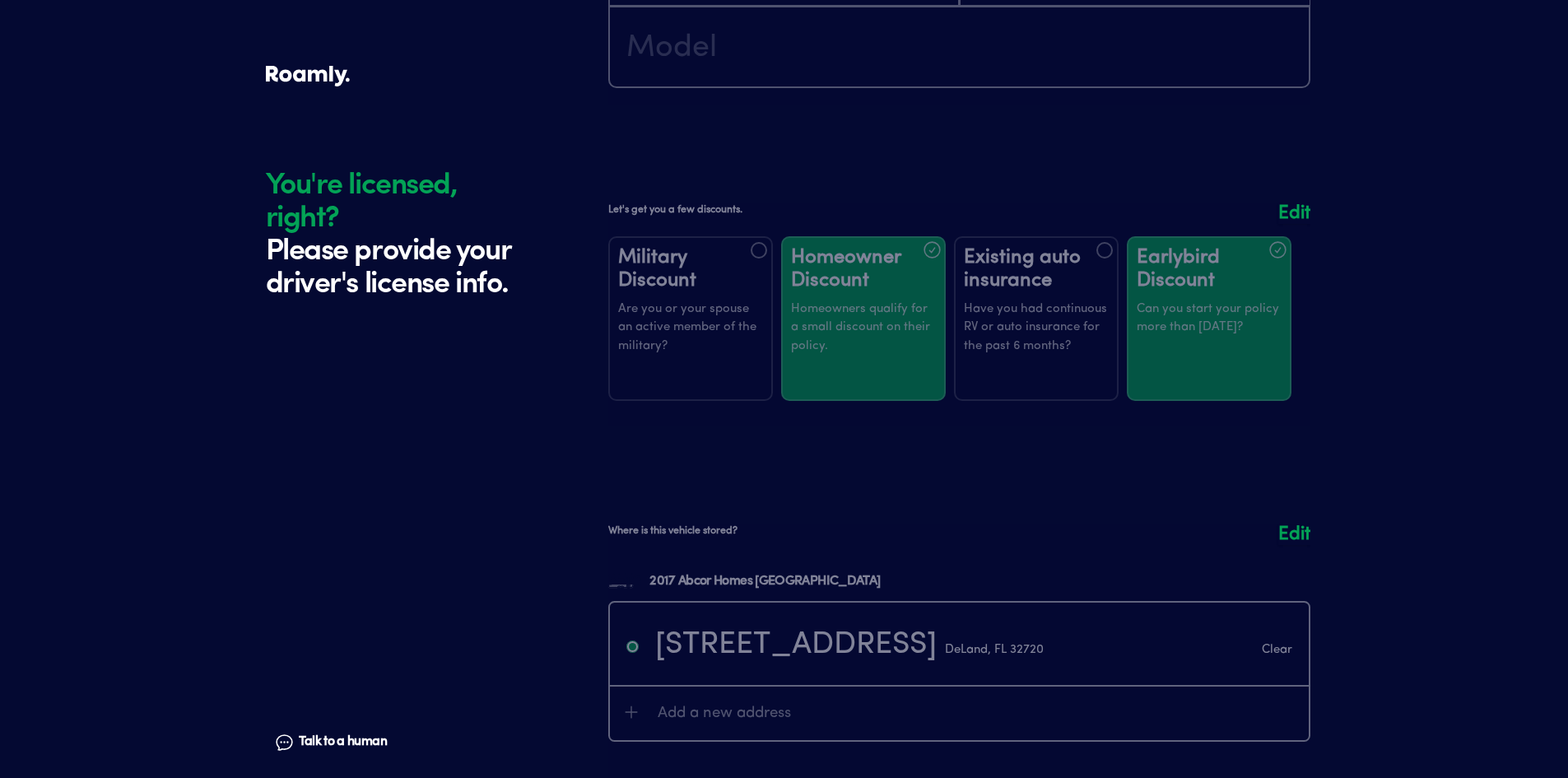 click on "Edit" at bounding box center [1294, 534] 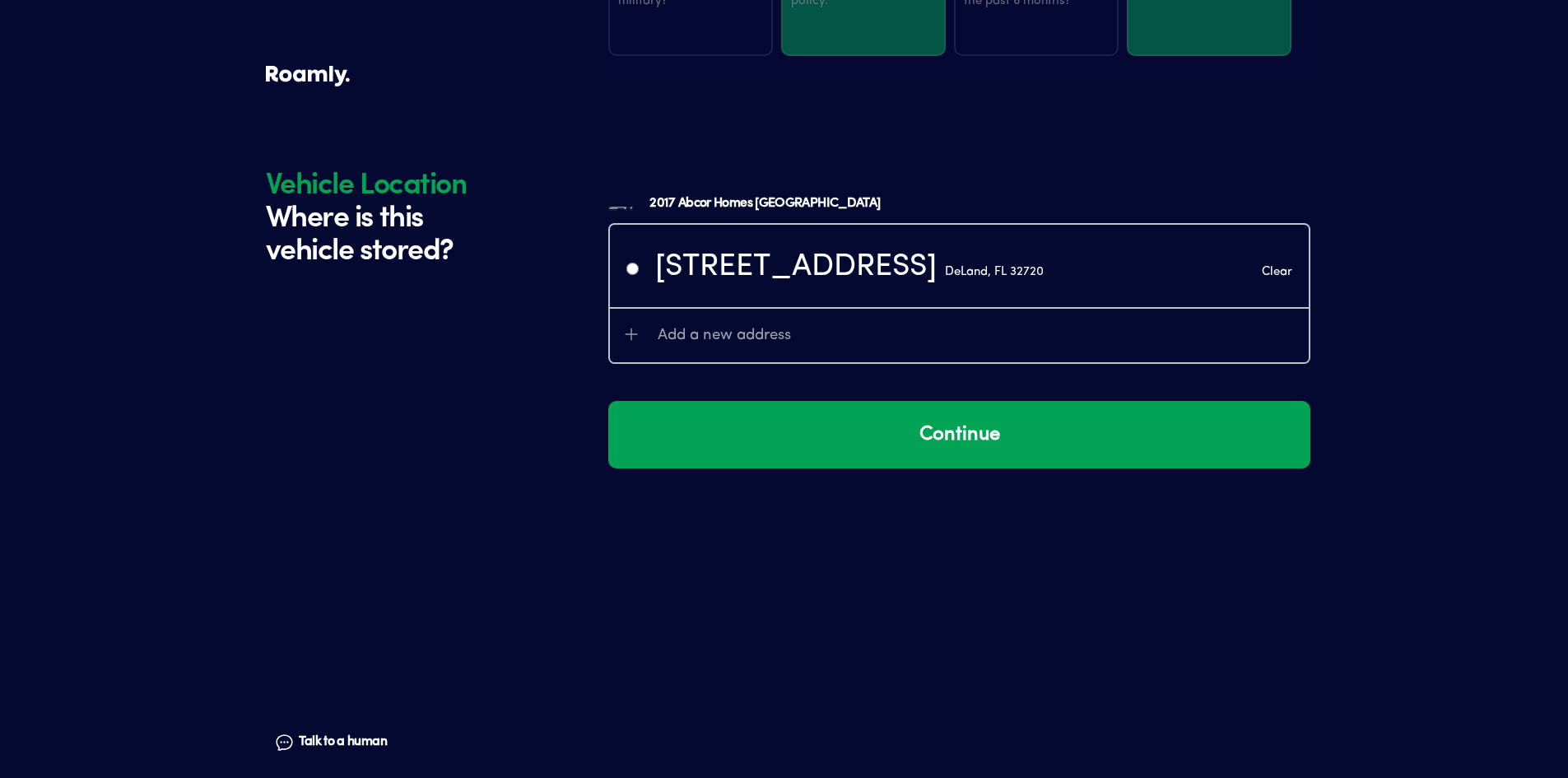 scroll, scrollTop: 3510, scrollLeft: 0, axis: vertical 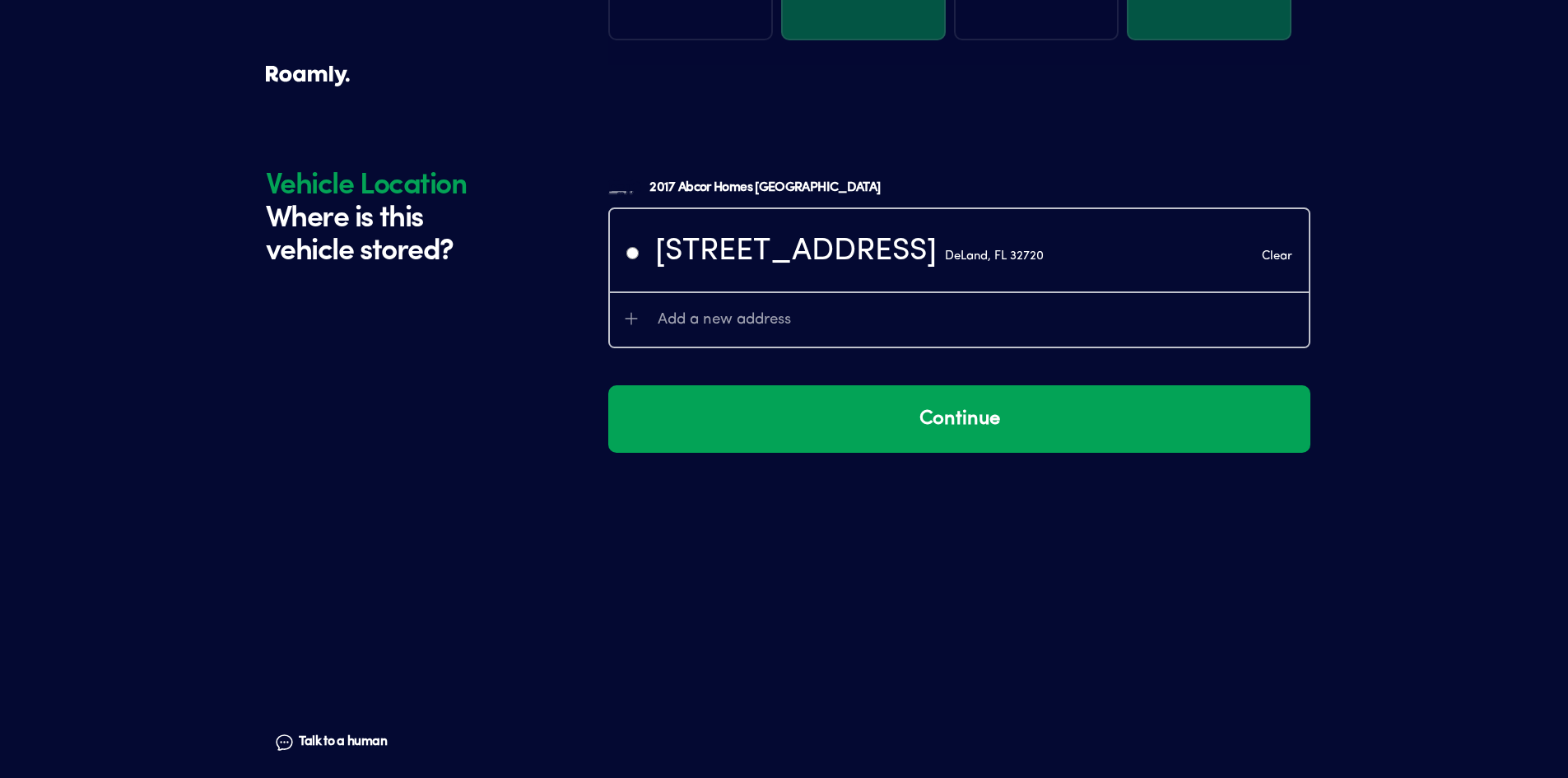click on "2017 Abcor Homes [GEOGRAPHIC_DATA]" at bounding box center (765, 188) 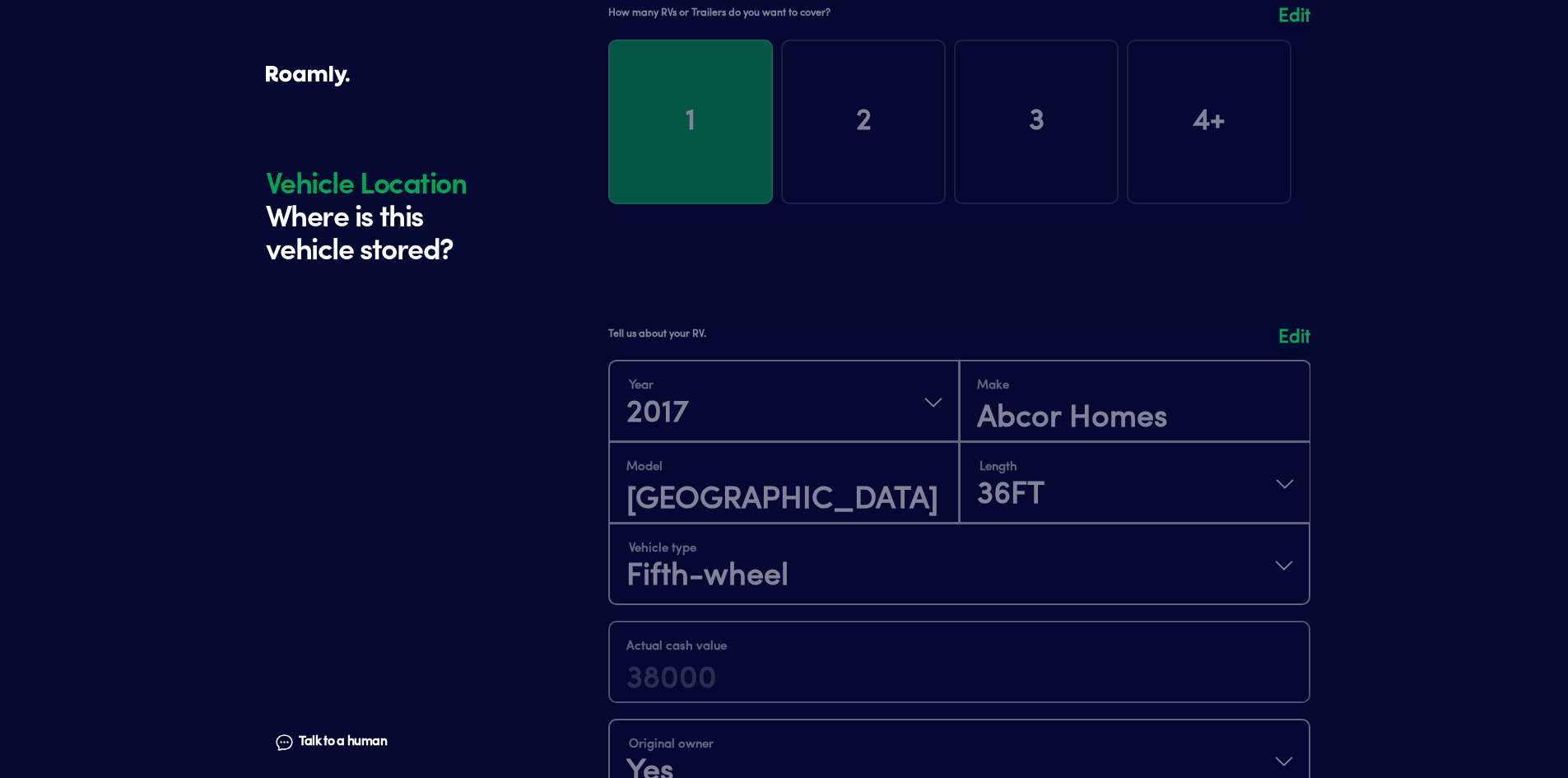 scroll, scrollTop: 71, scrollLeft: 0, axis: vertical 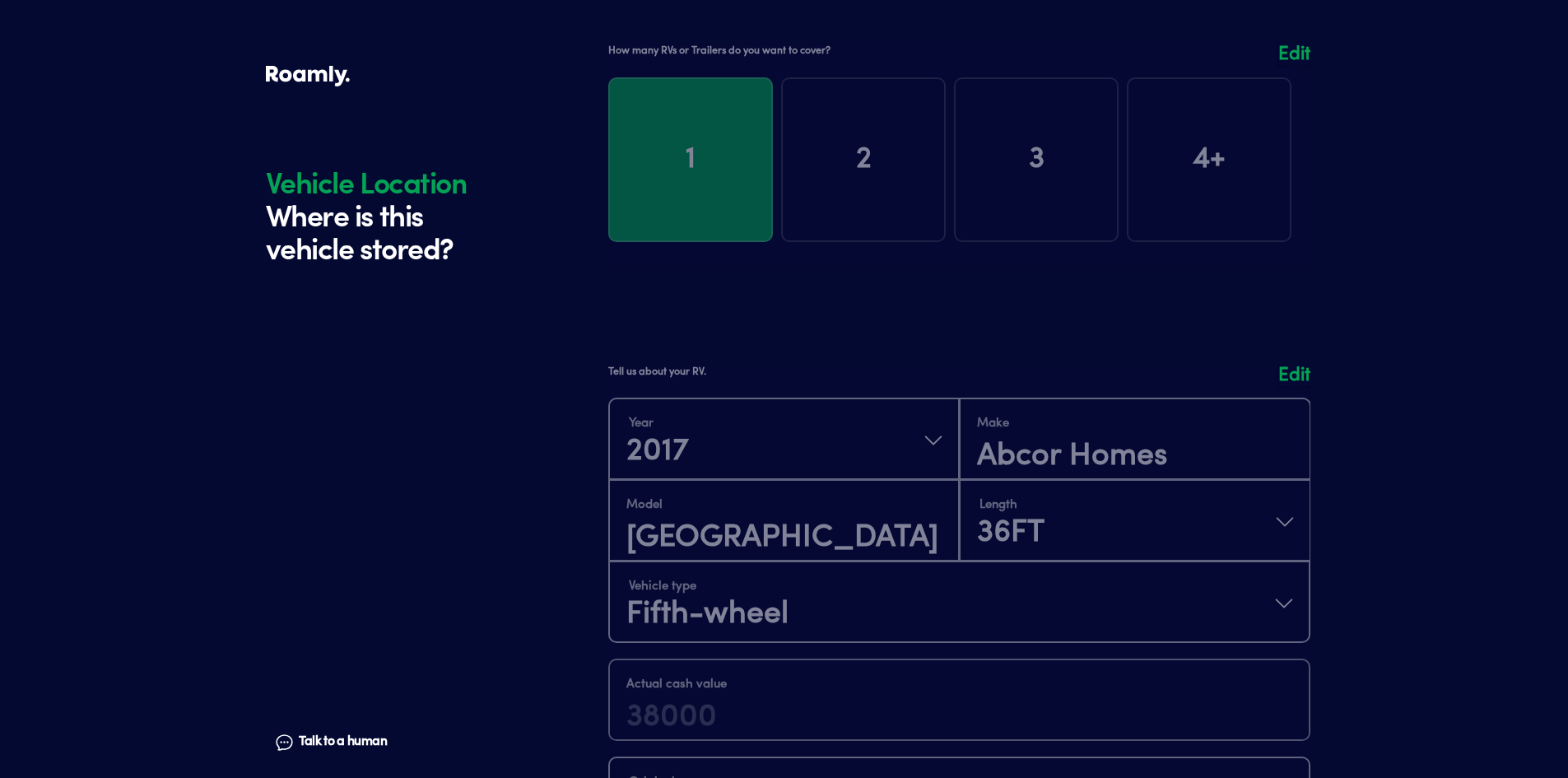 click on "Edit" at bounding box center [1294, 375] 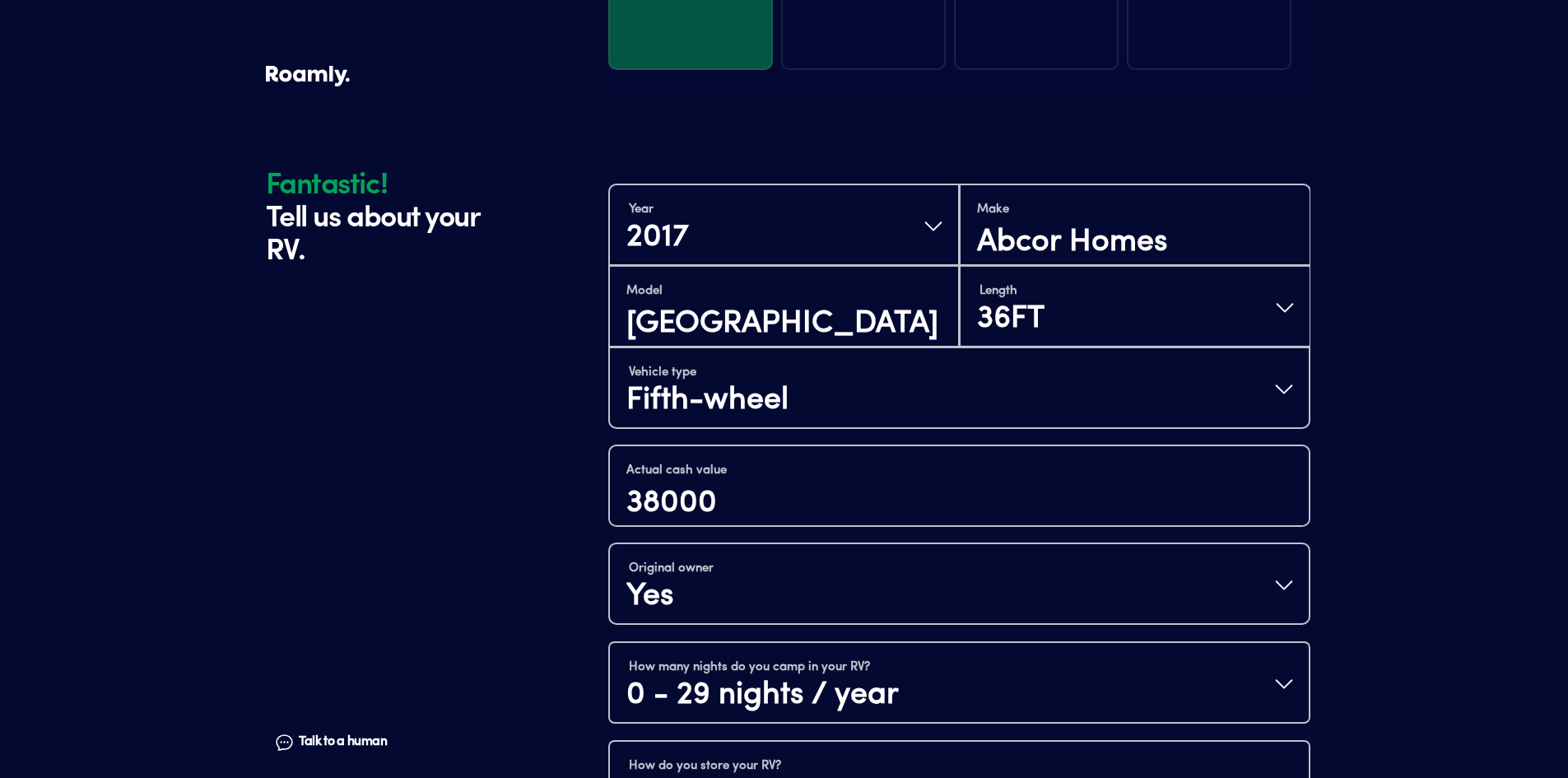 scroll, scrollTop: 321, scrollLeft: 0, axis: vertical 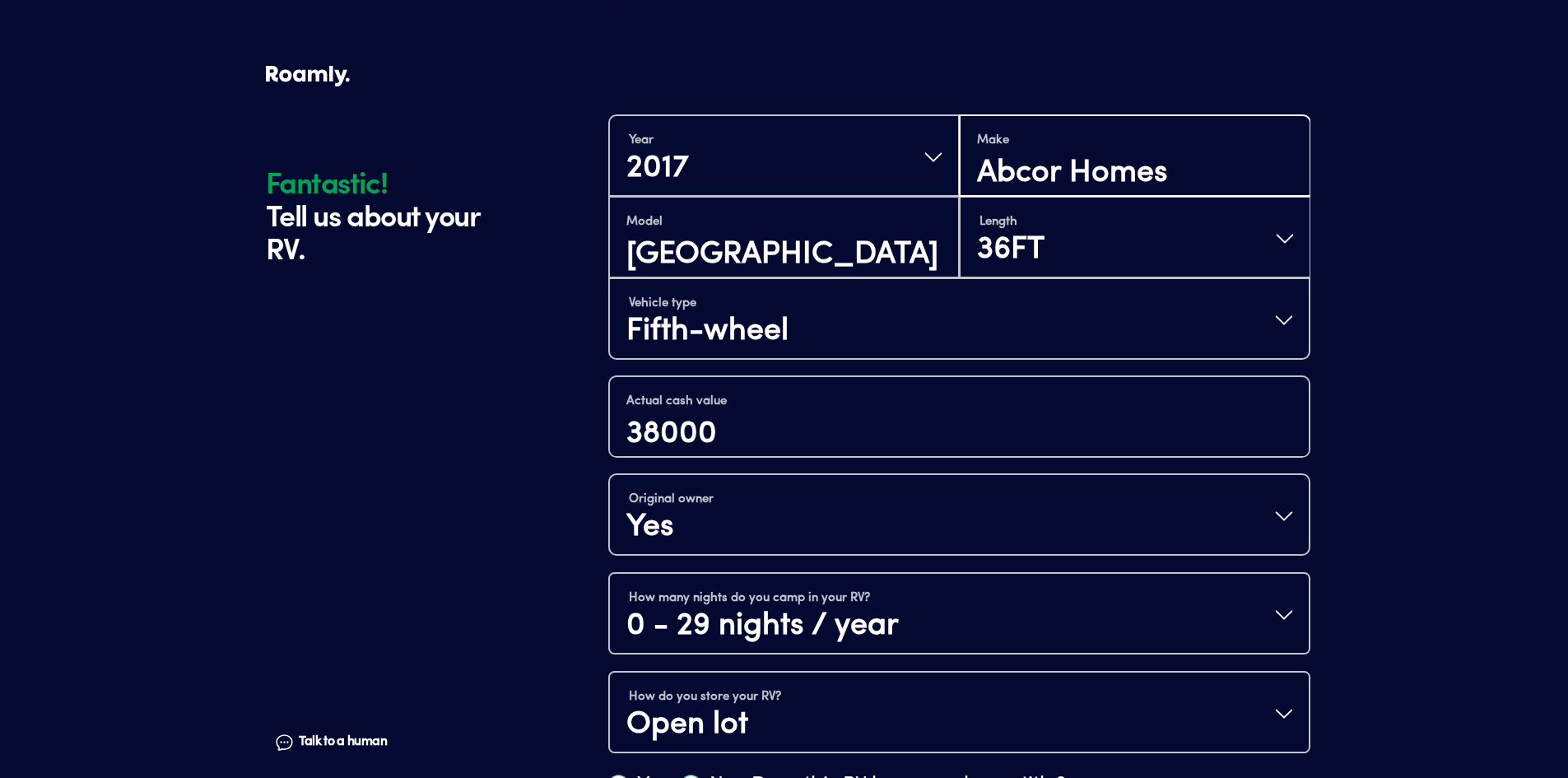 click on "Abcor Homes" at bounding box center (1134, 174) 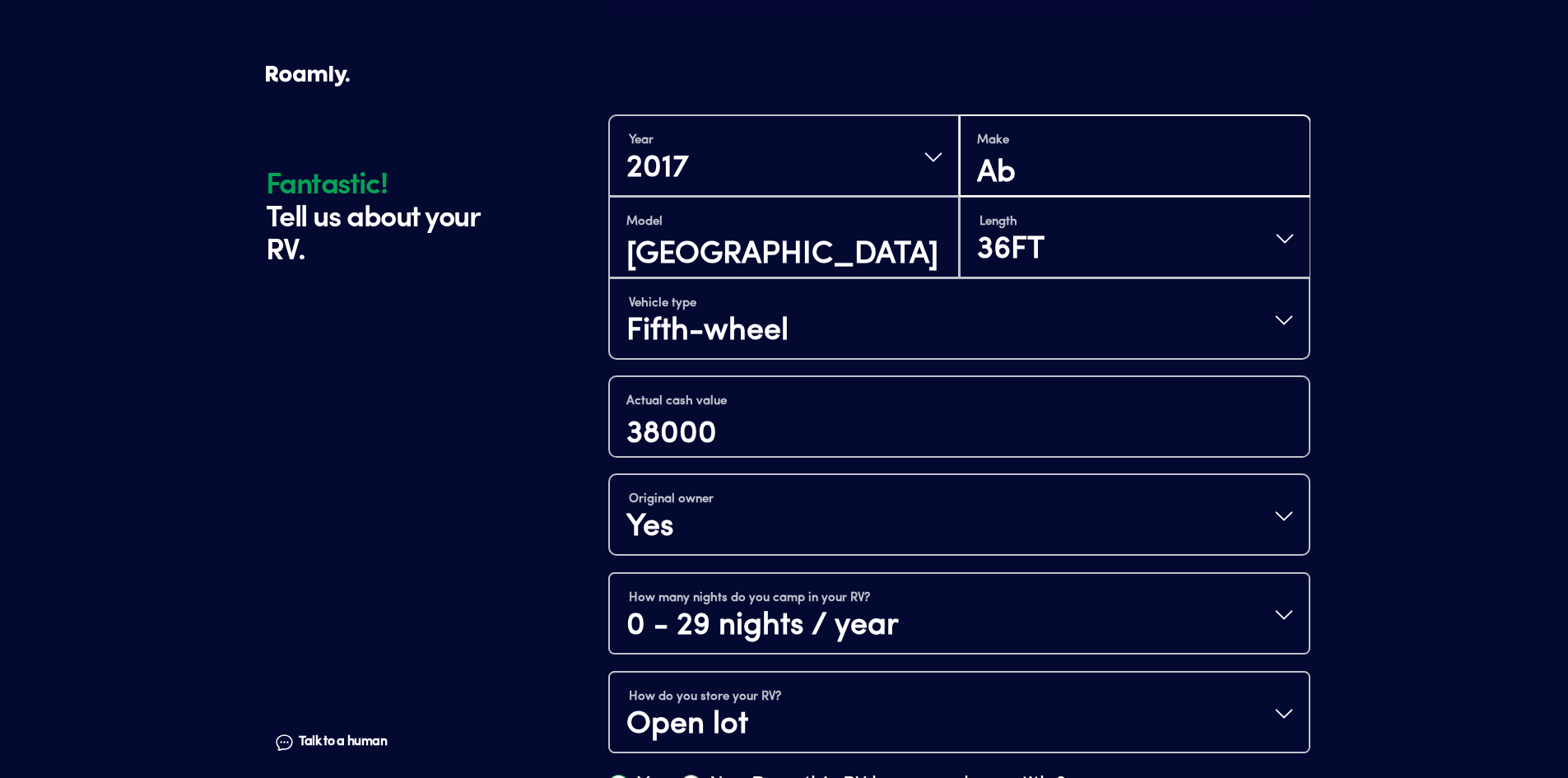 type on "A" 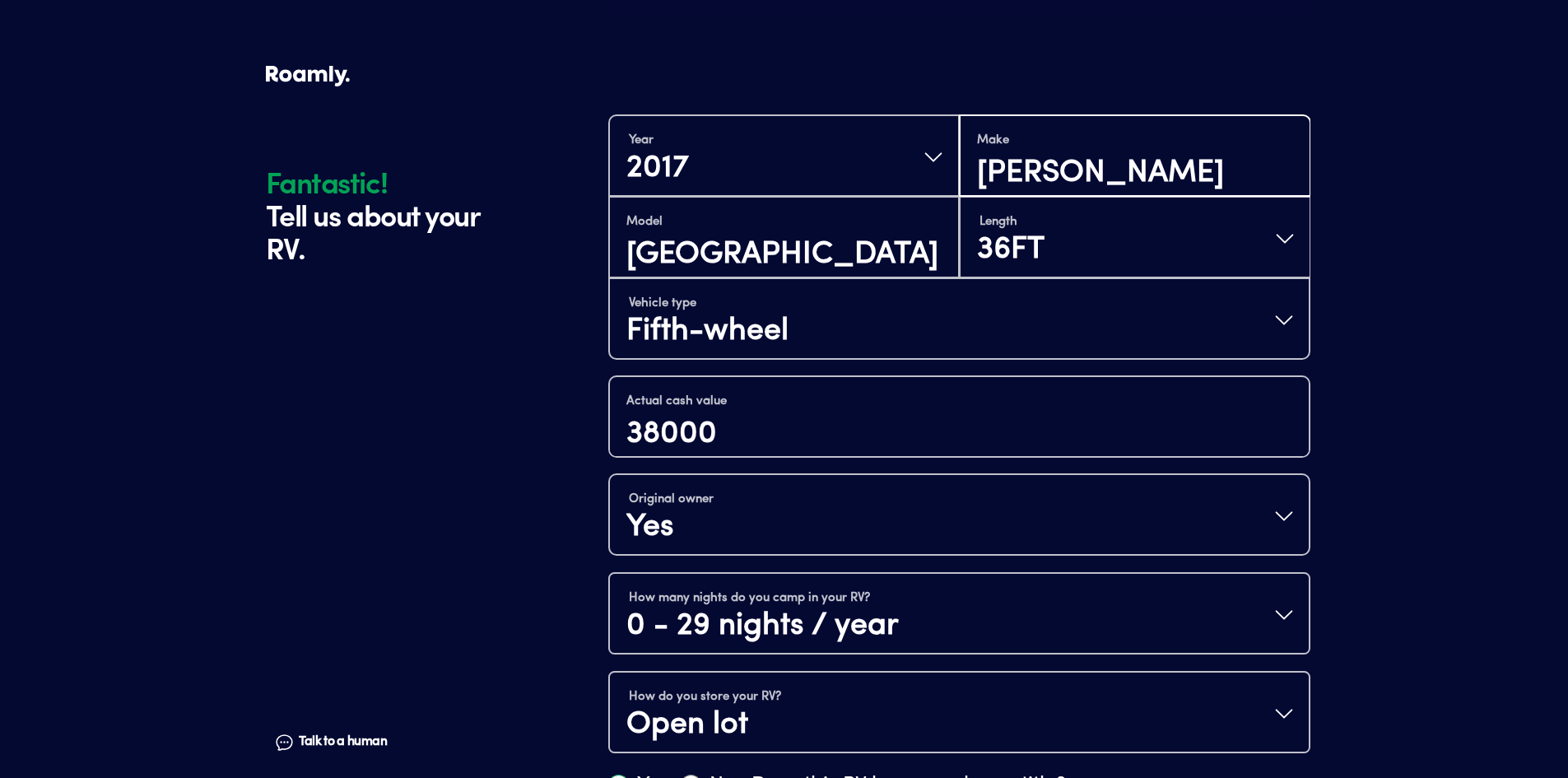 click on "[PERSON_NAME]" at bounding box center (1134, 174) 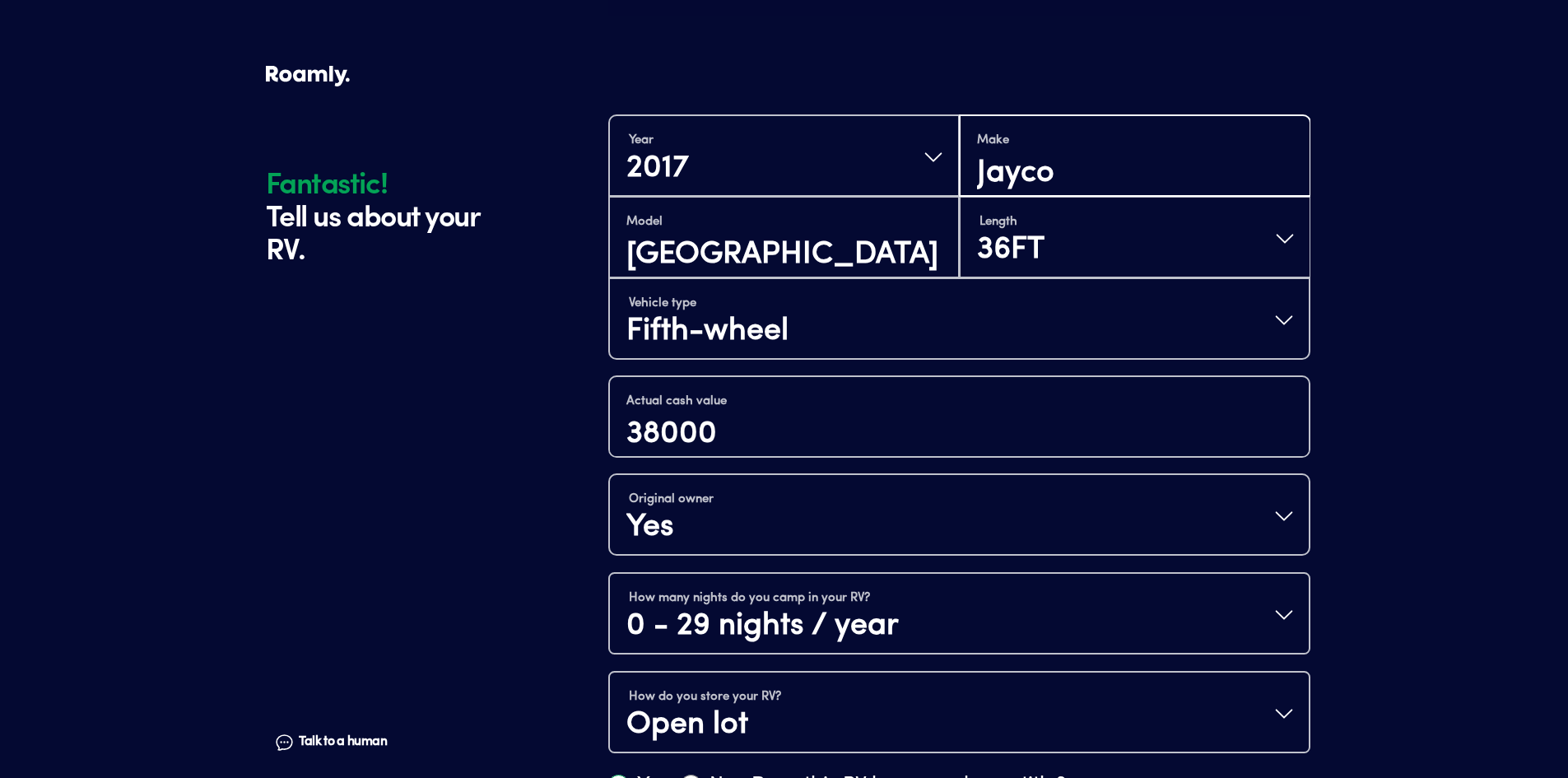 type on "Jayco" 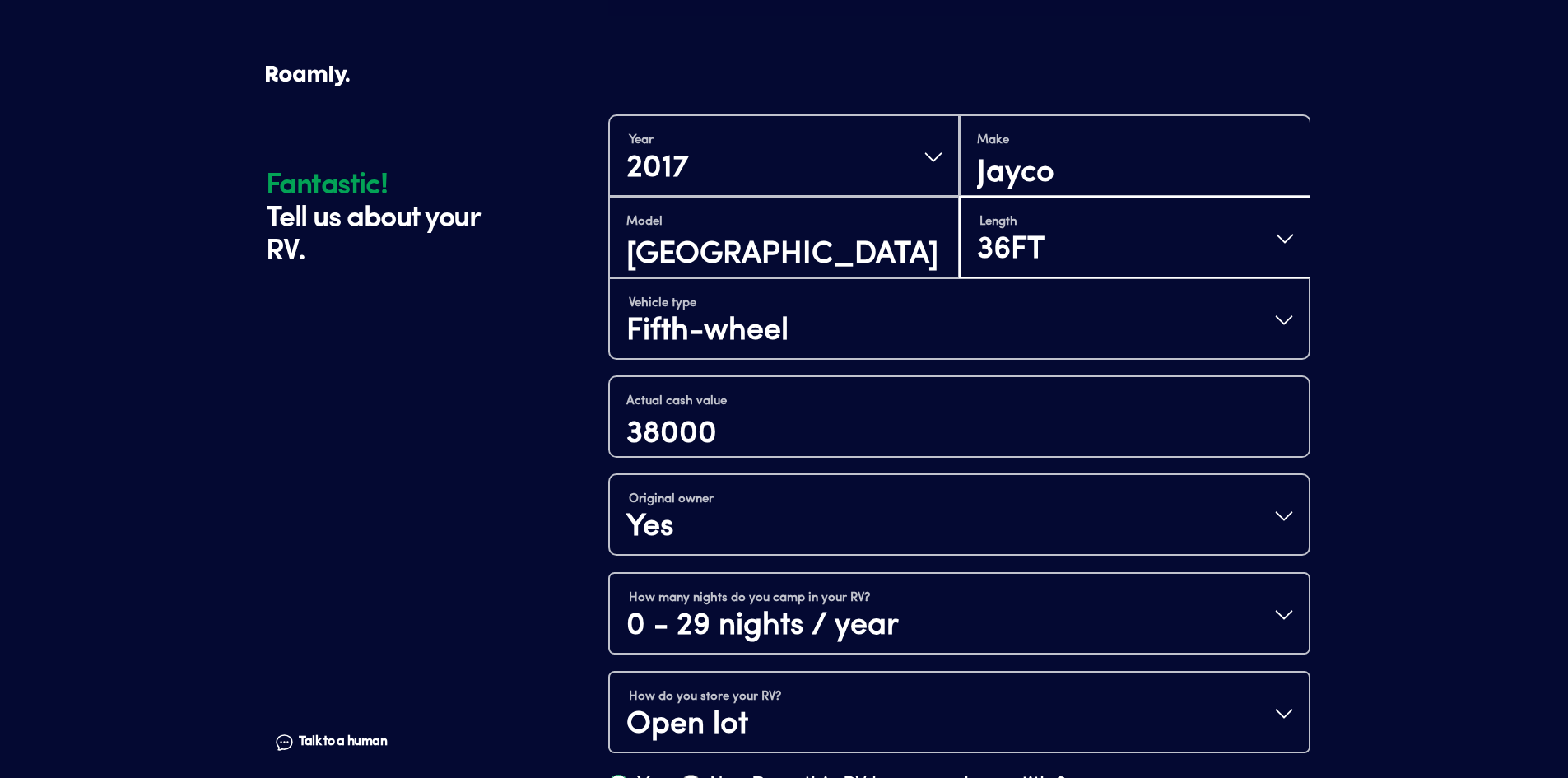 click on "Length 36FT" at bounding box center (1134, 239) 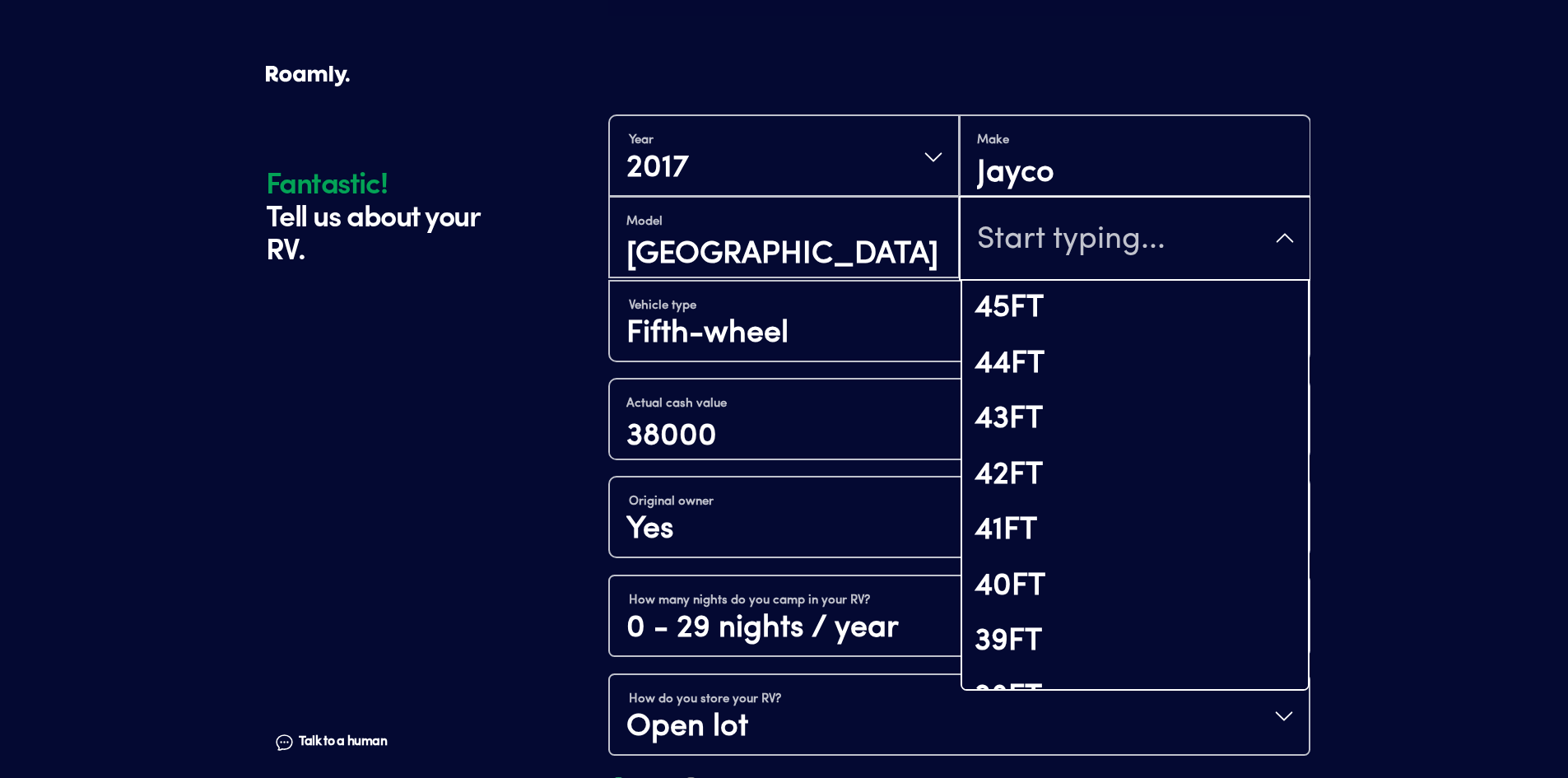 scroll, scrollTop: 147, scrollLeft: 0, axis: vertical 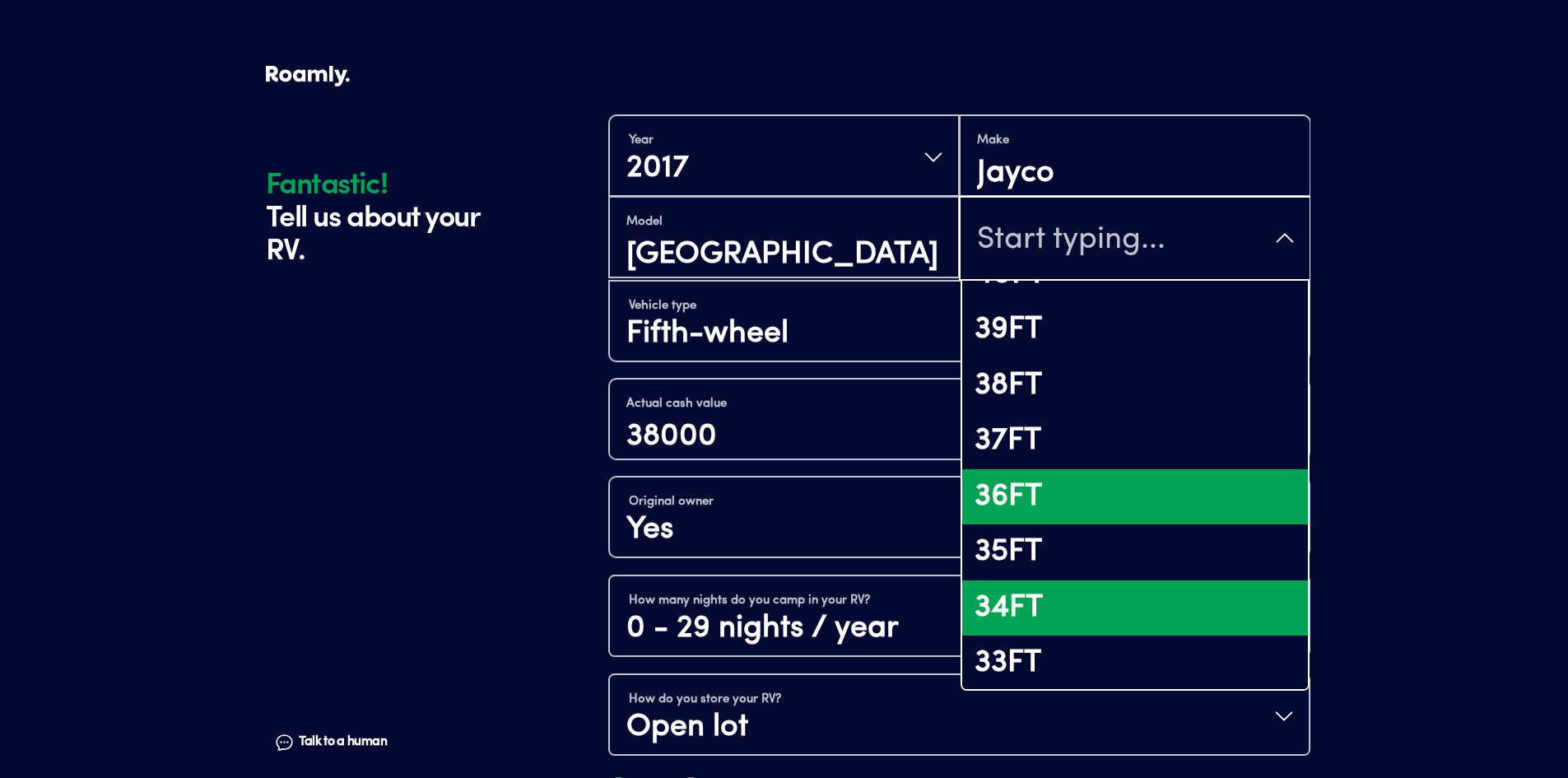 click on "34FT" at bounding box center (1134, 608) 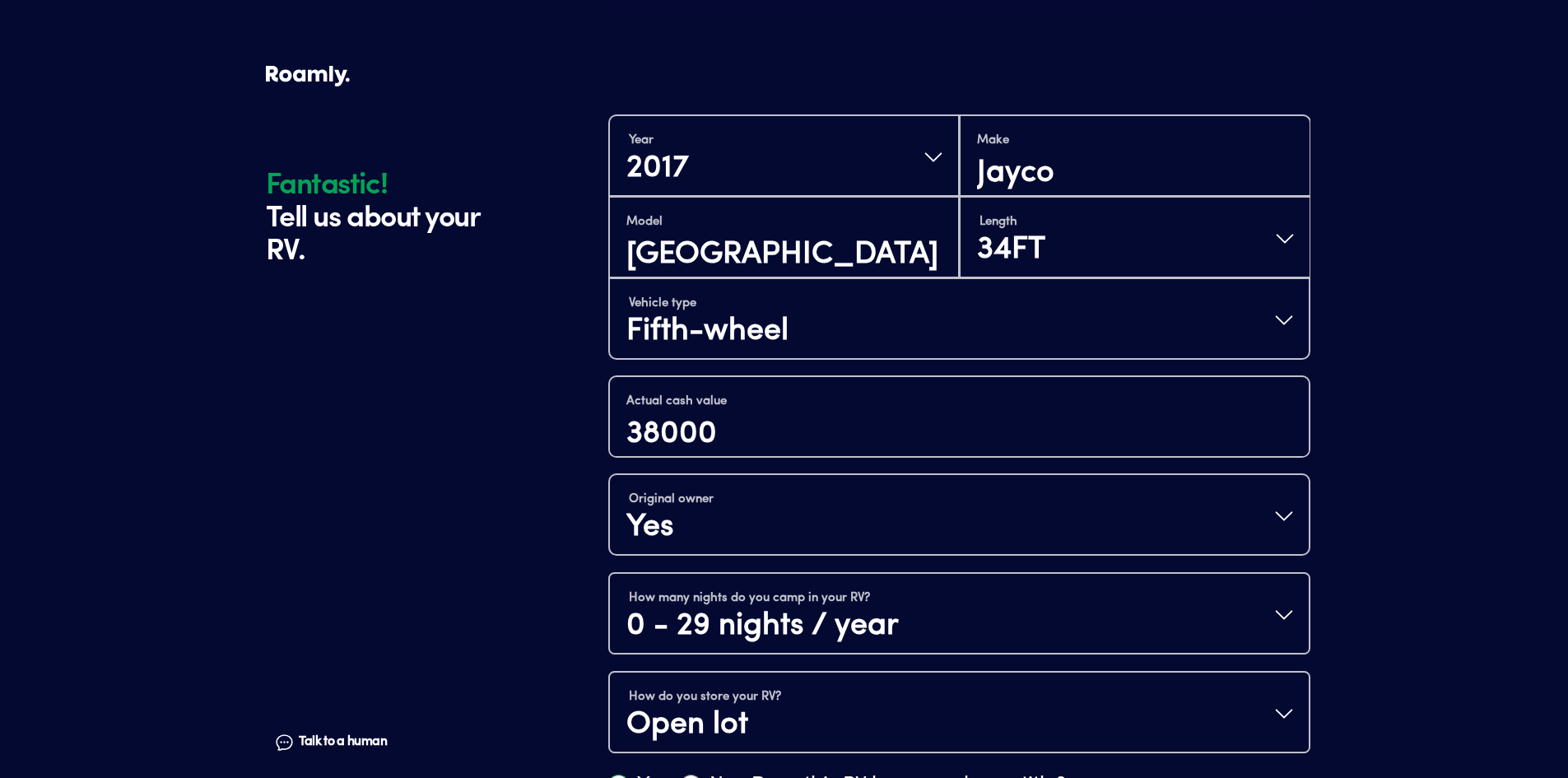 scroll, scrollTop: 453, scrollLeft: 0, axis: vertical 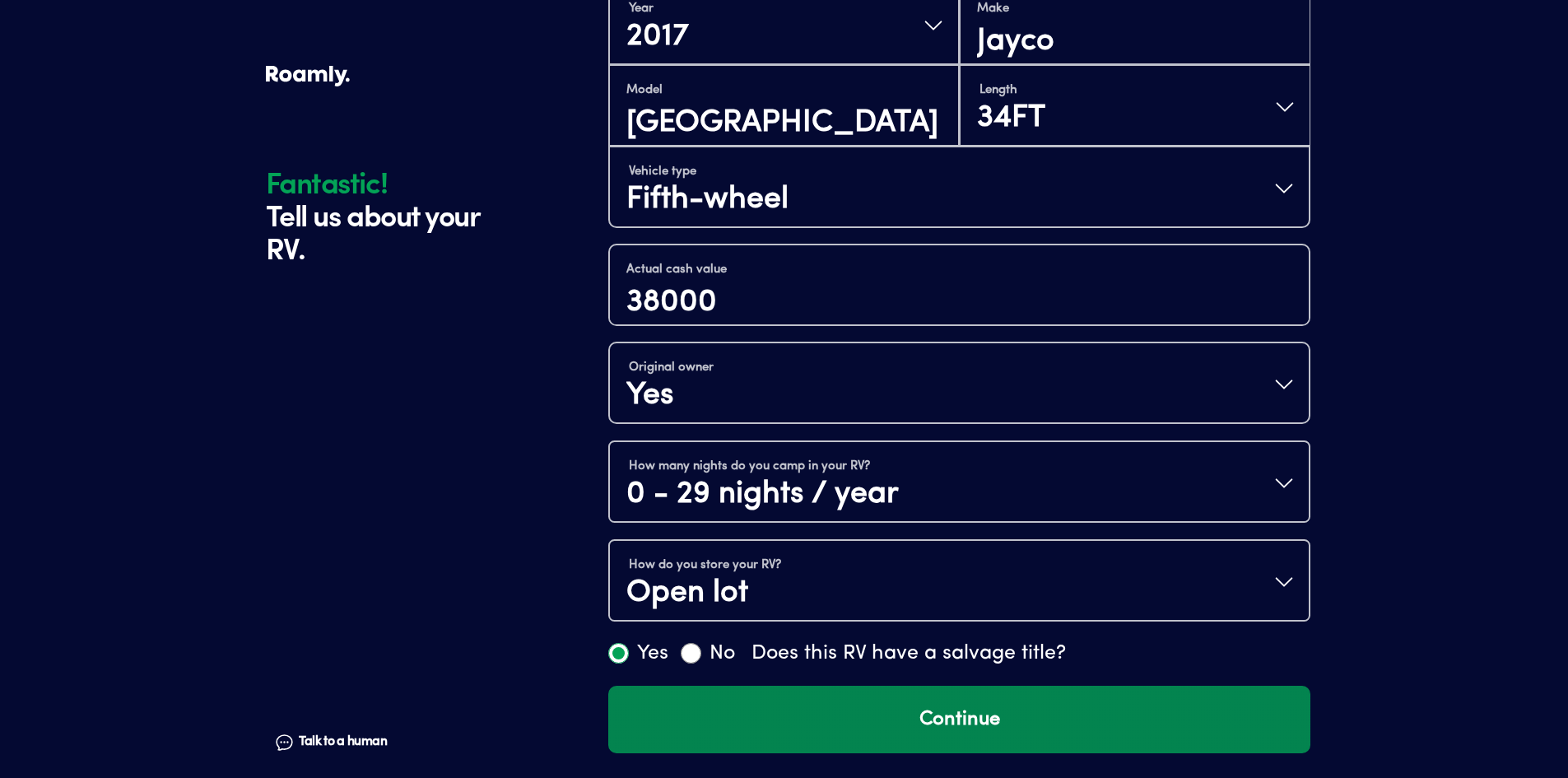 drag, startPoint x: 1018, startPoint y: 714, endPoint x: 1018, endPoint y: 724, distance: 10 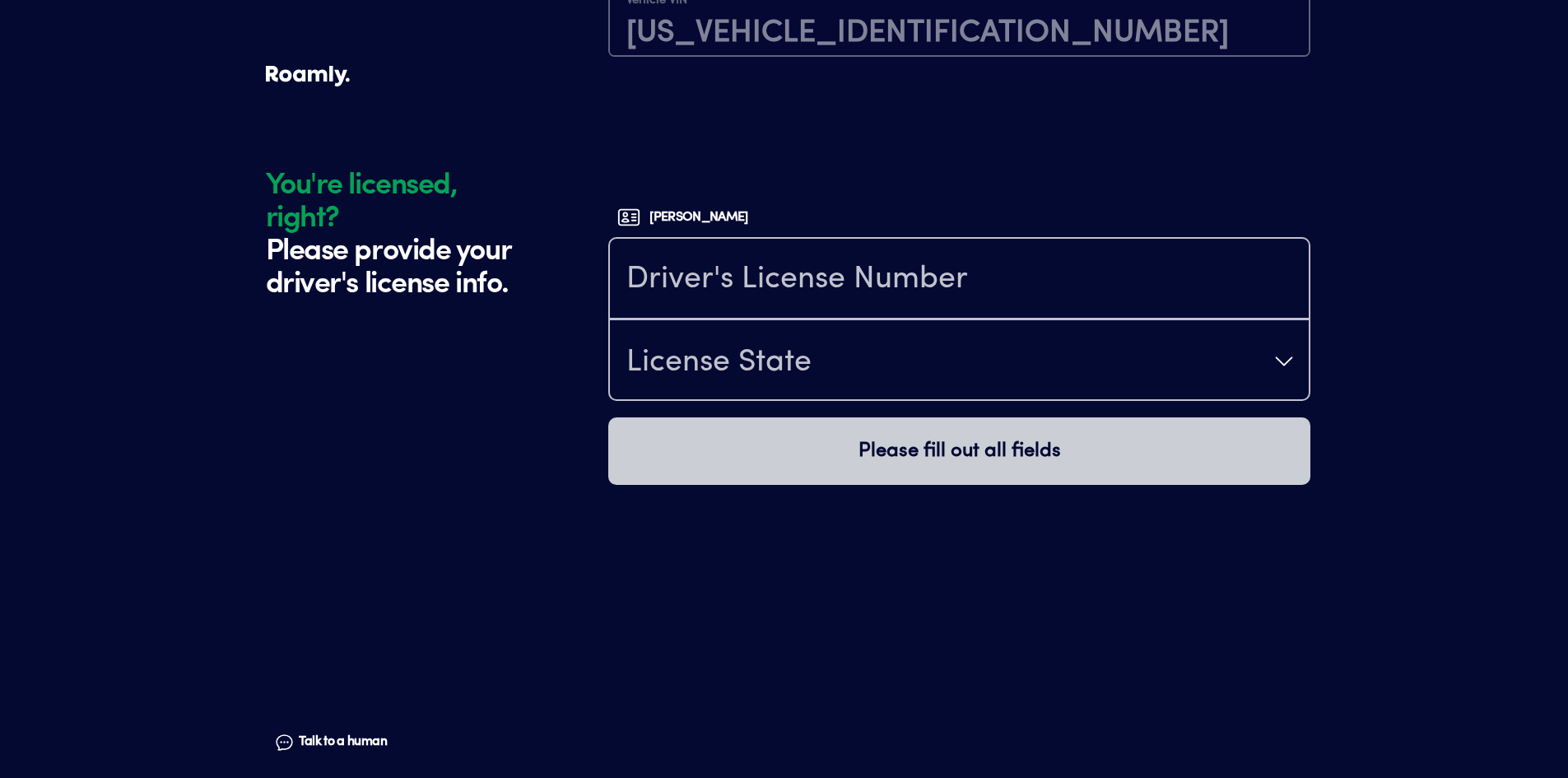 scroll, scrollTop: 4153, scrollLeft: 0, axis: vertical 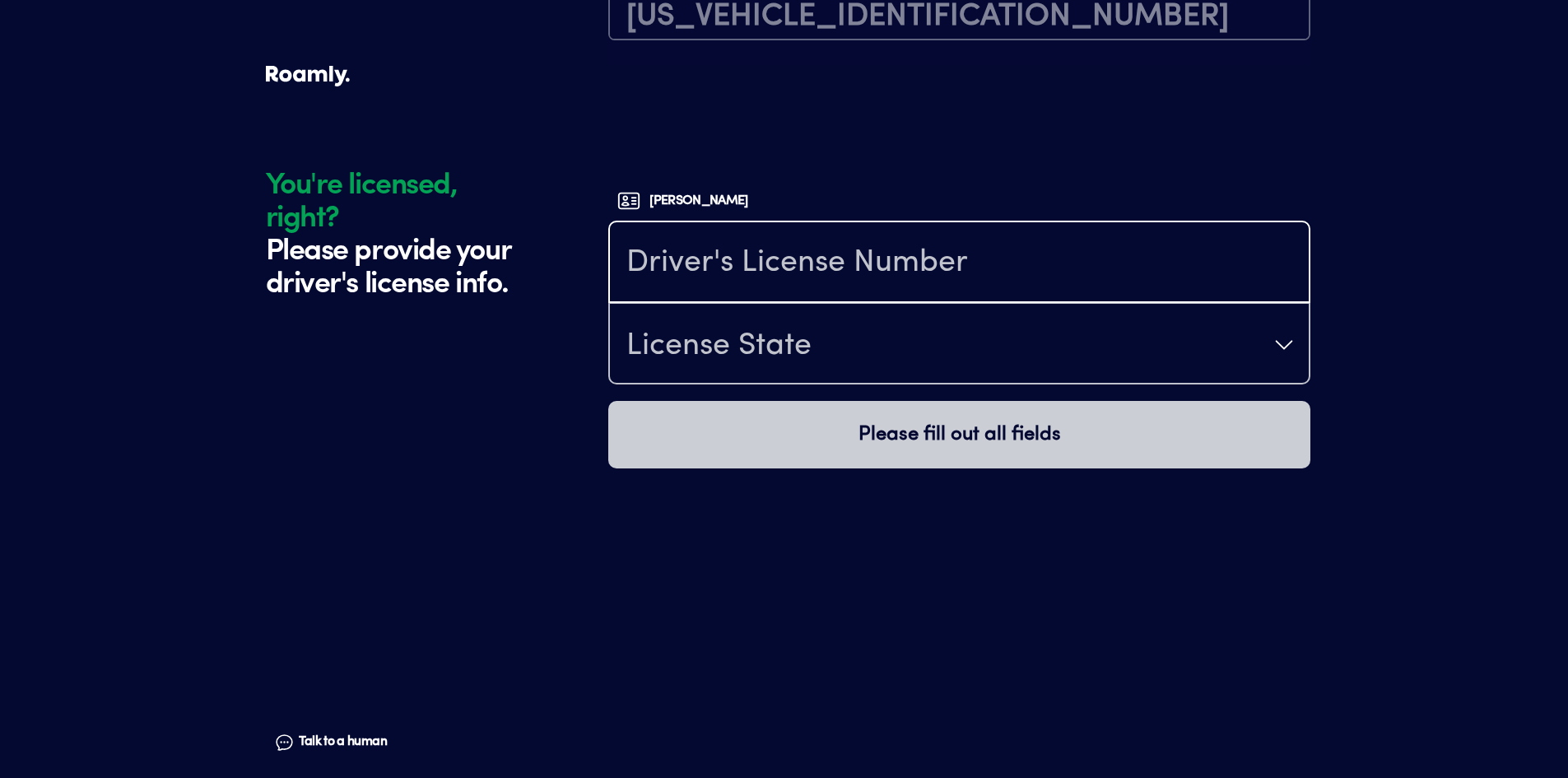 click at bounding box center (959, 263) 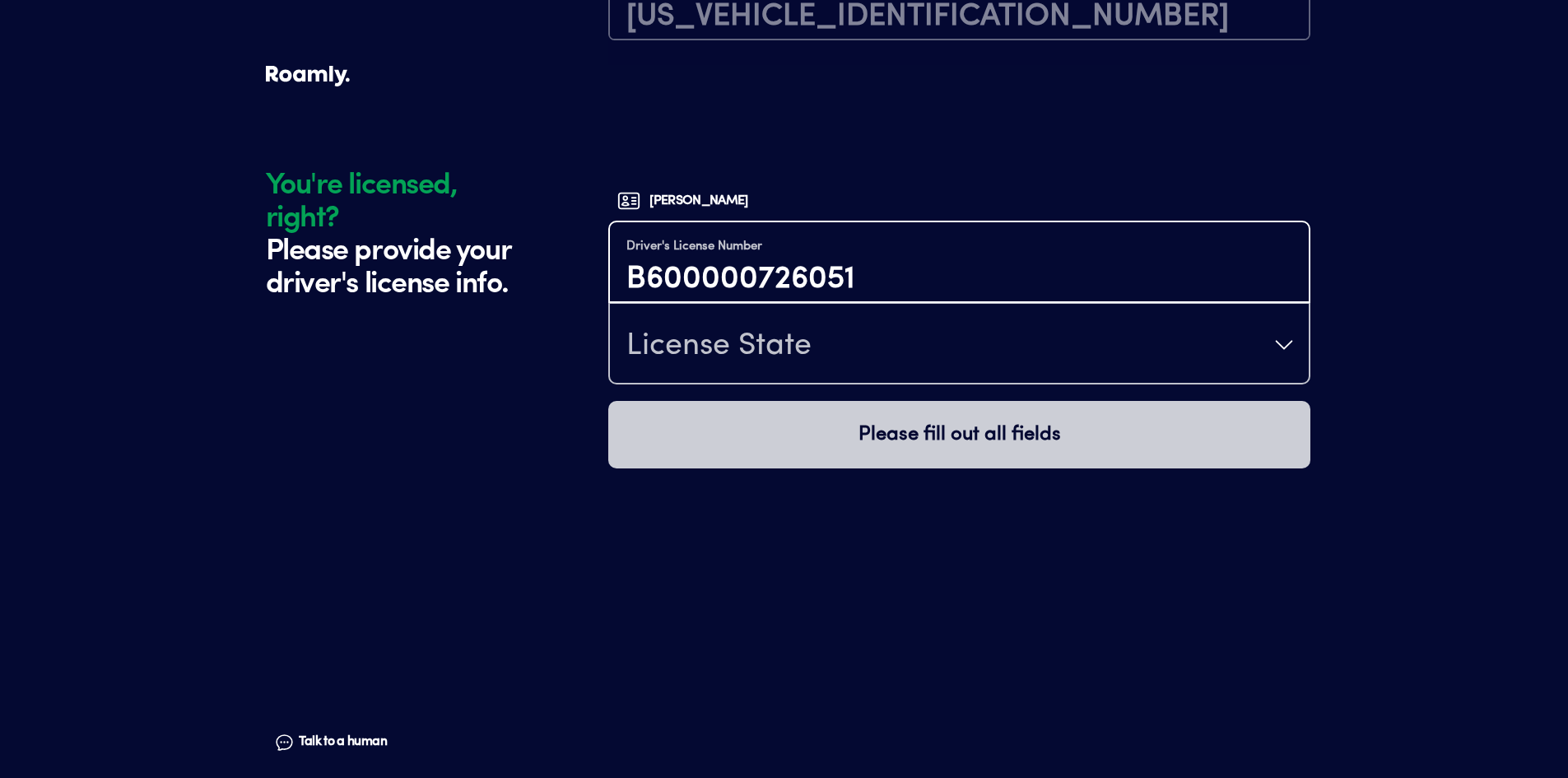 type on "B600000726051" 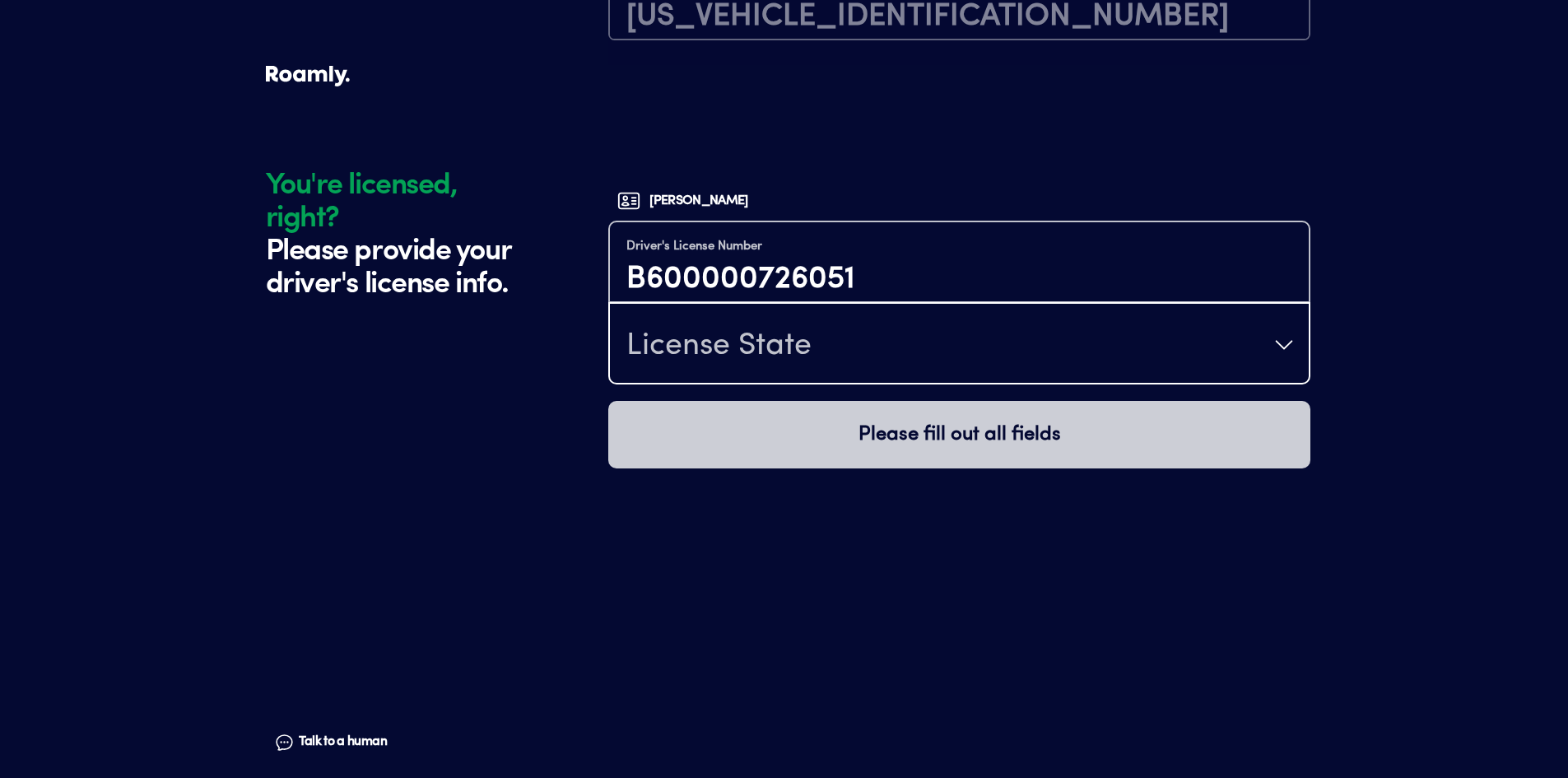 click on "License State" at bounding box center [959, 345] 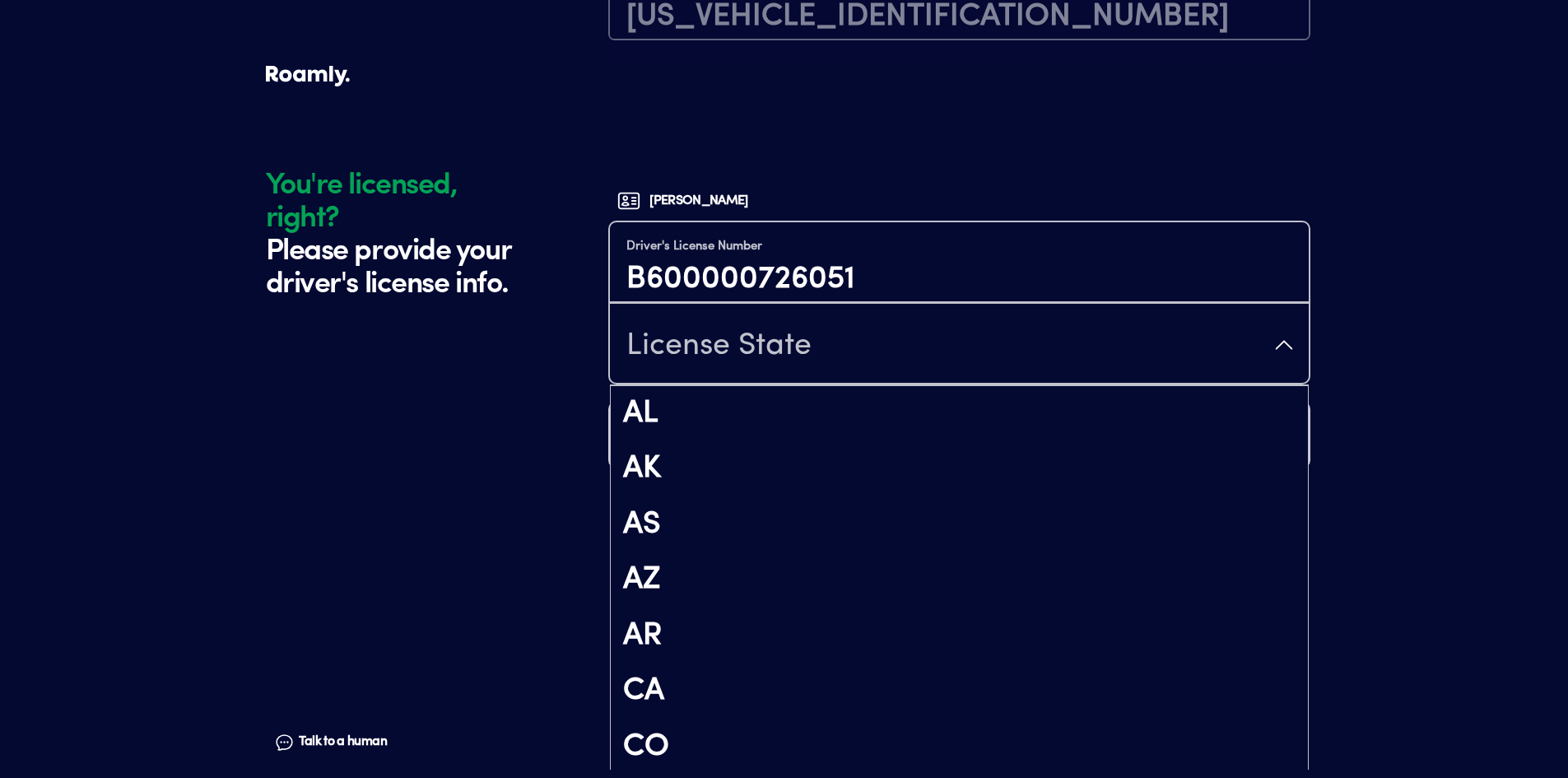 scroll, scrollTop: 203, scrollLeft: 0, axis: vertical 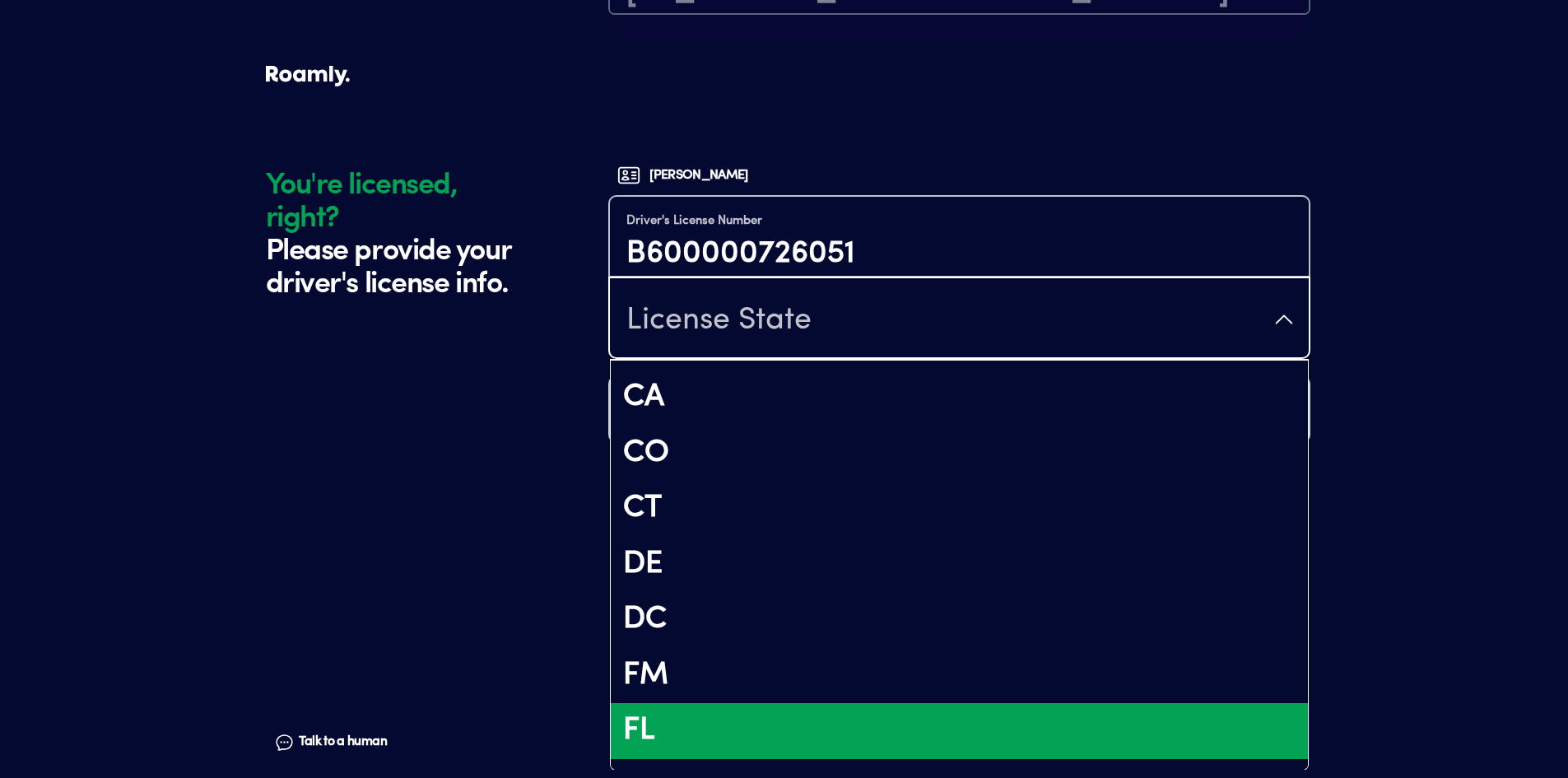 click on "FL" at bounding box center [959, 731] 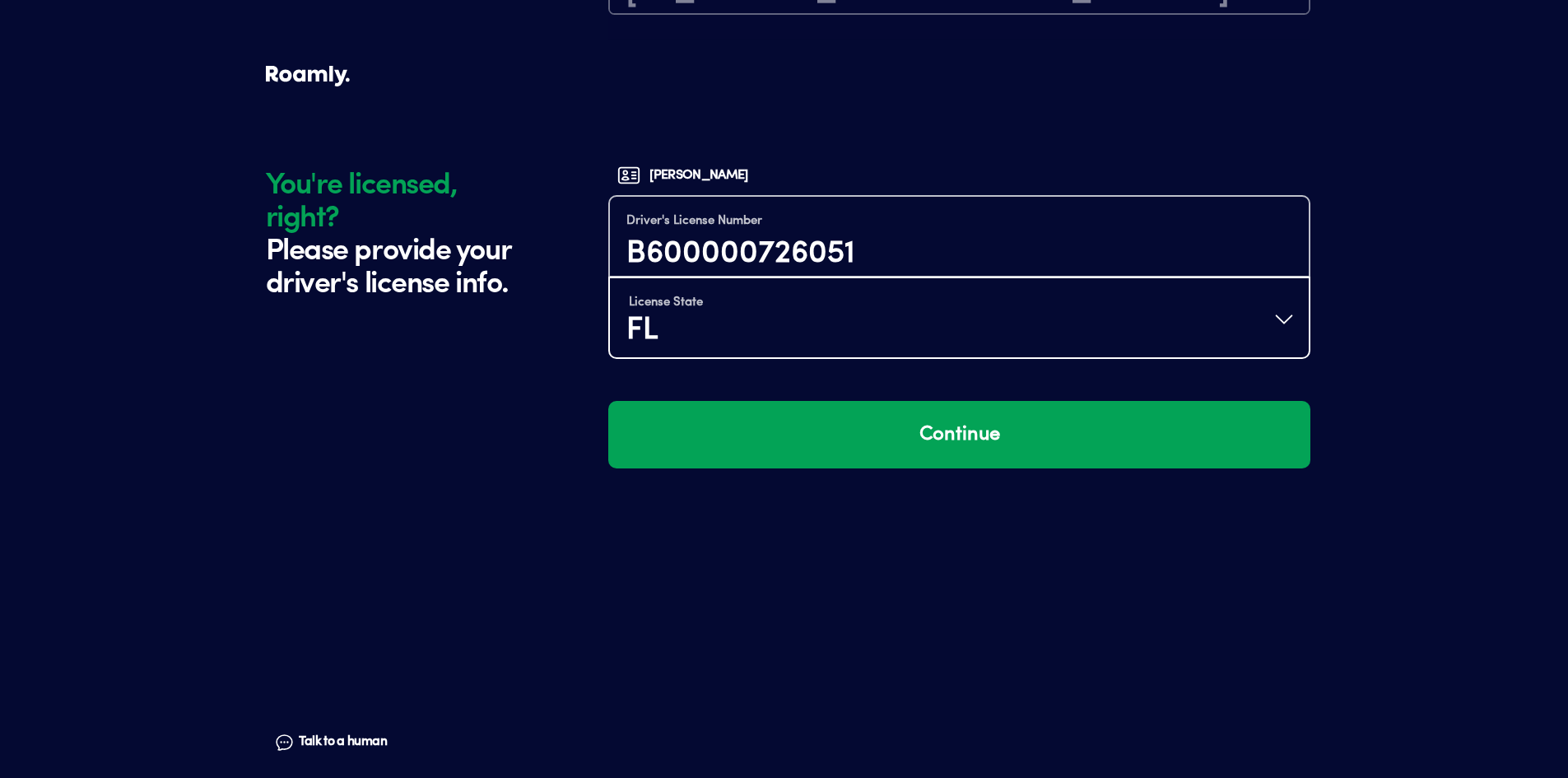scroll, scrollTop: 0, scrollLeft: 0, axis: both 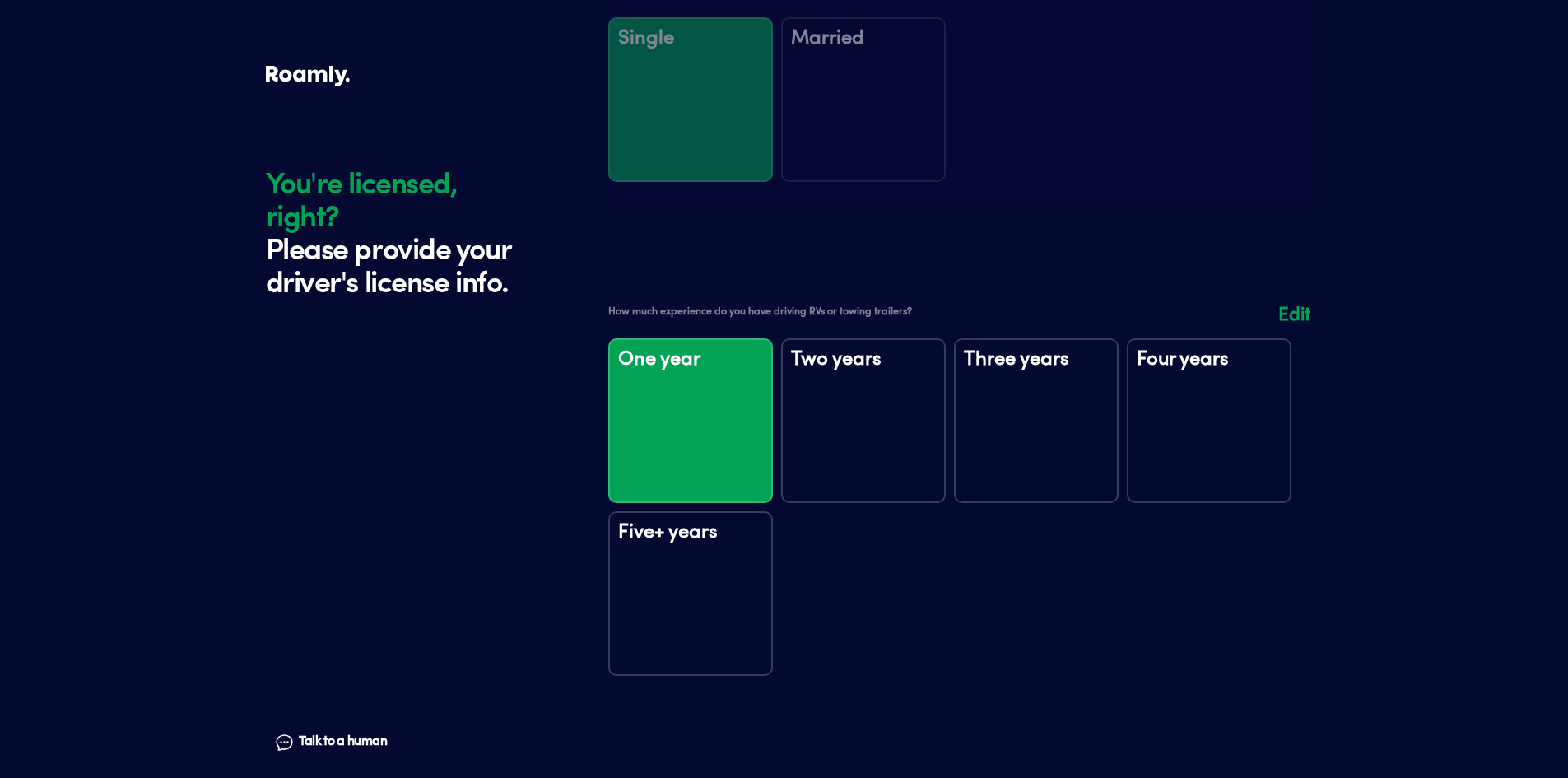 click at bounding box center [959, 499] 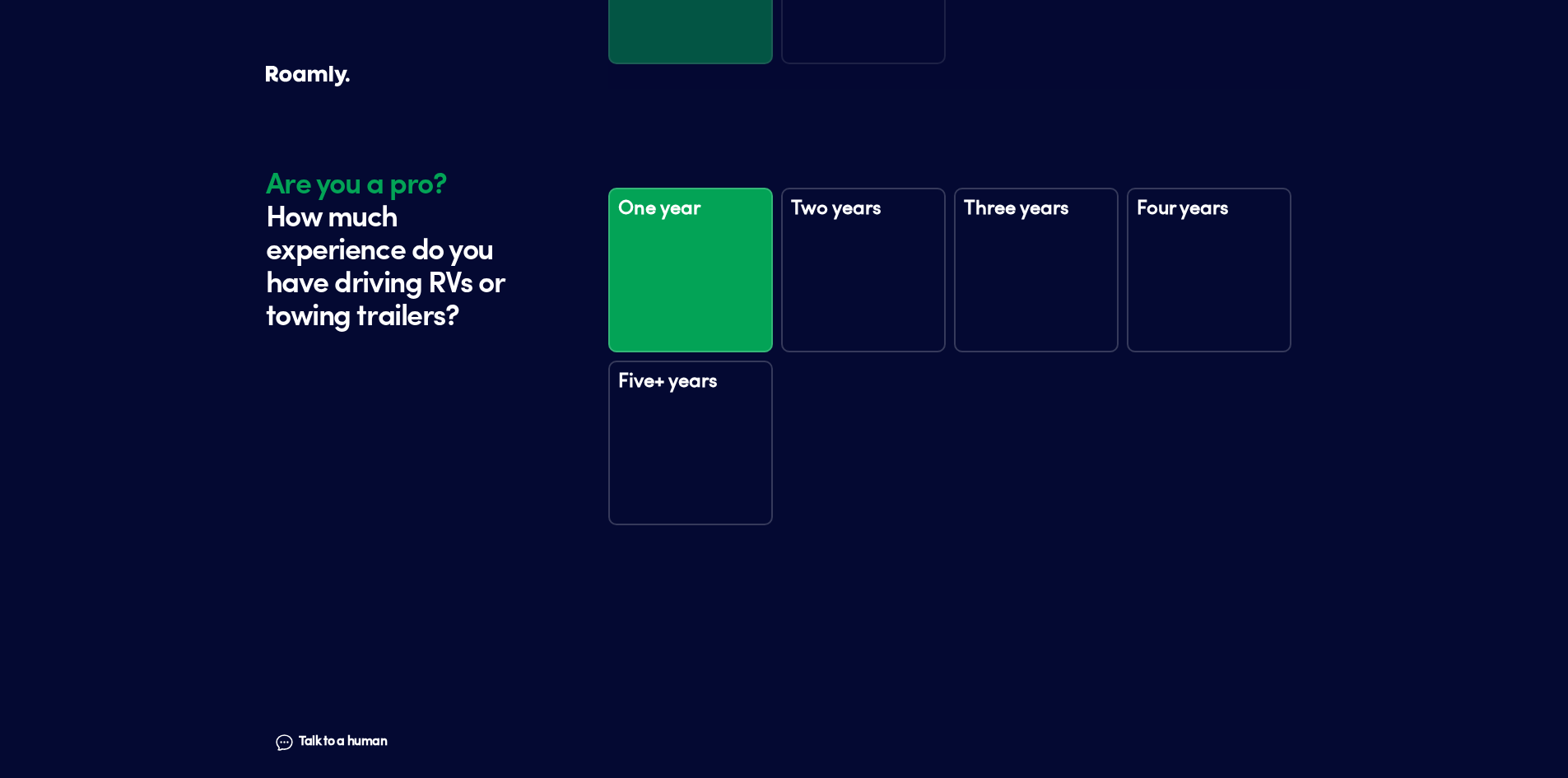 scroll, scrollTop: 2392, scrollLeft: 0, axis: vertical 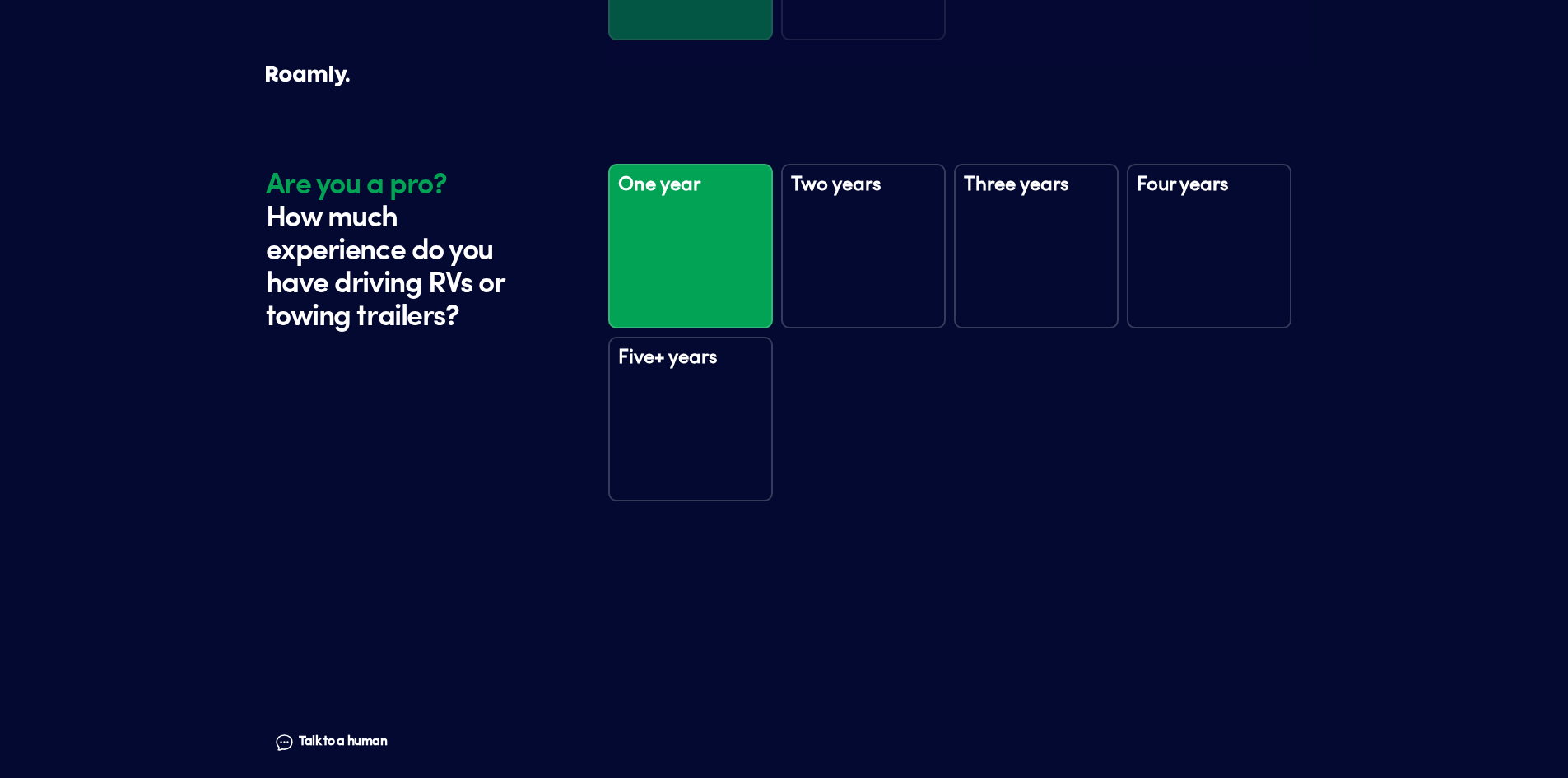 click on "One year" at bounding box center [691, 246] 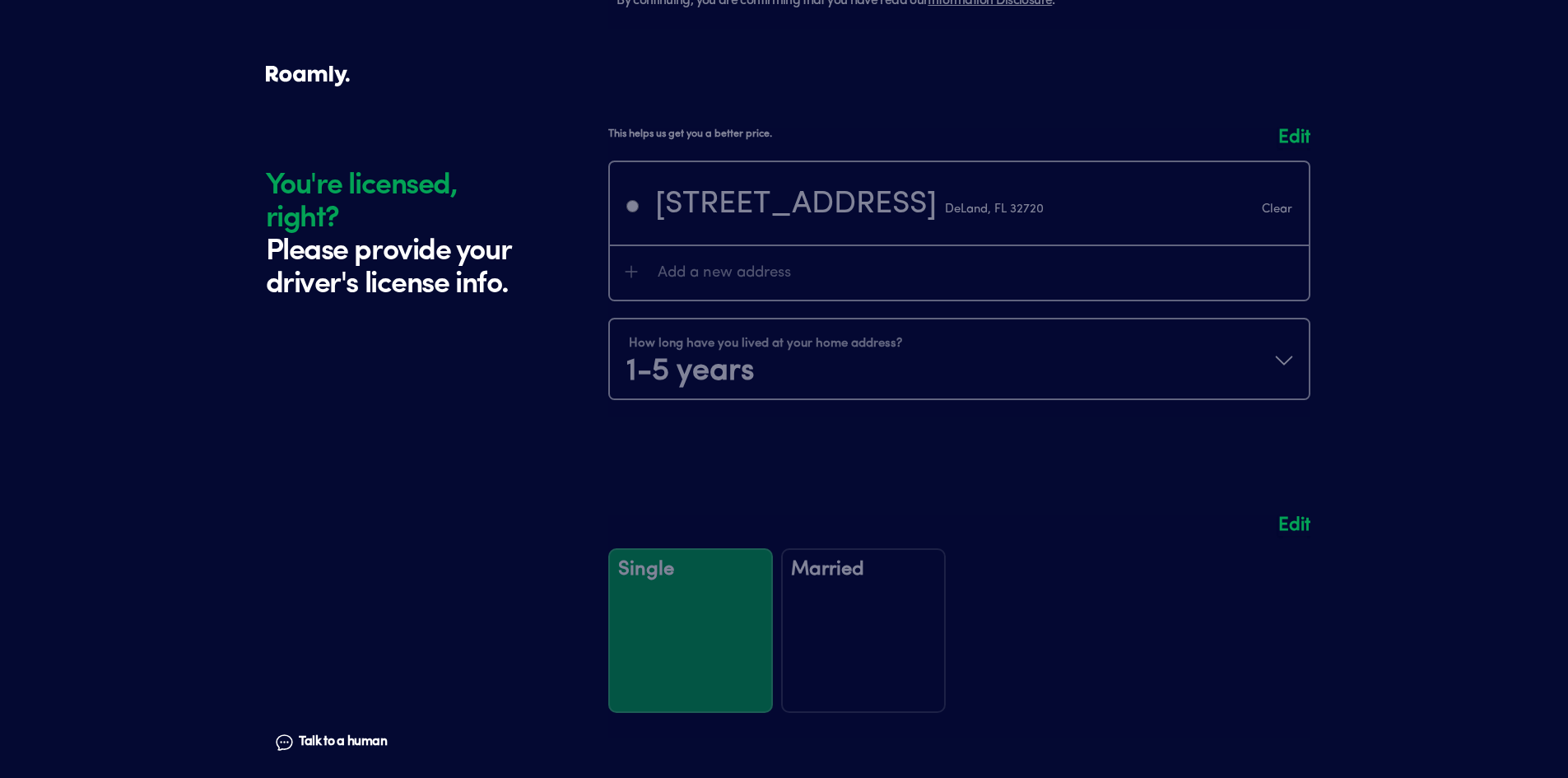 scroll, scrollTop: 1708, scrollLeft: 0, axis: vertical 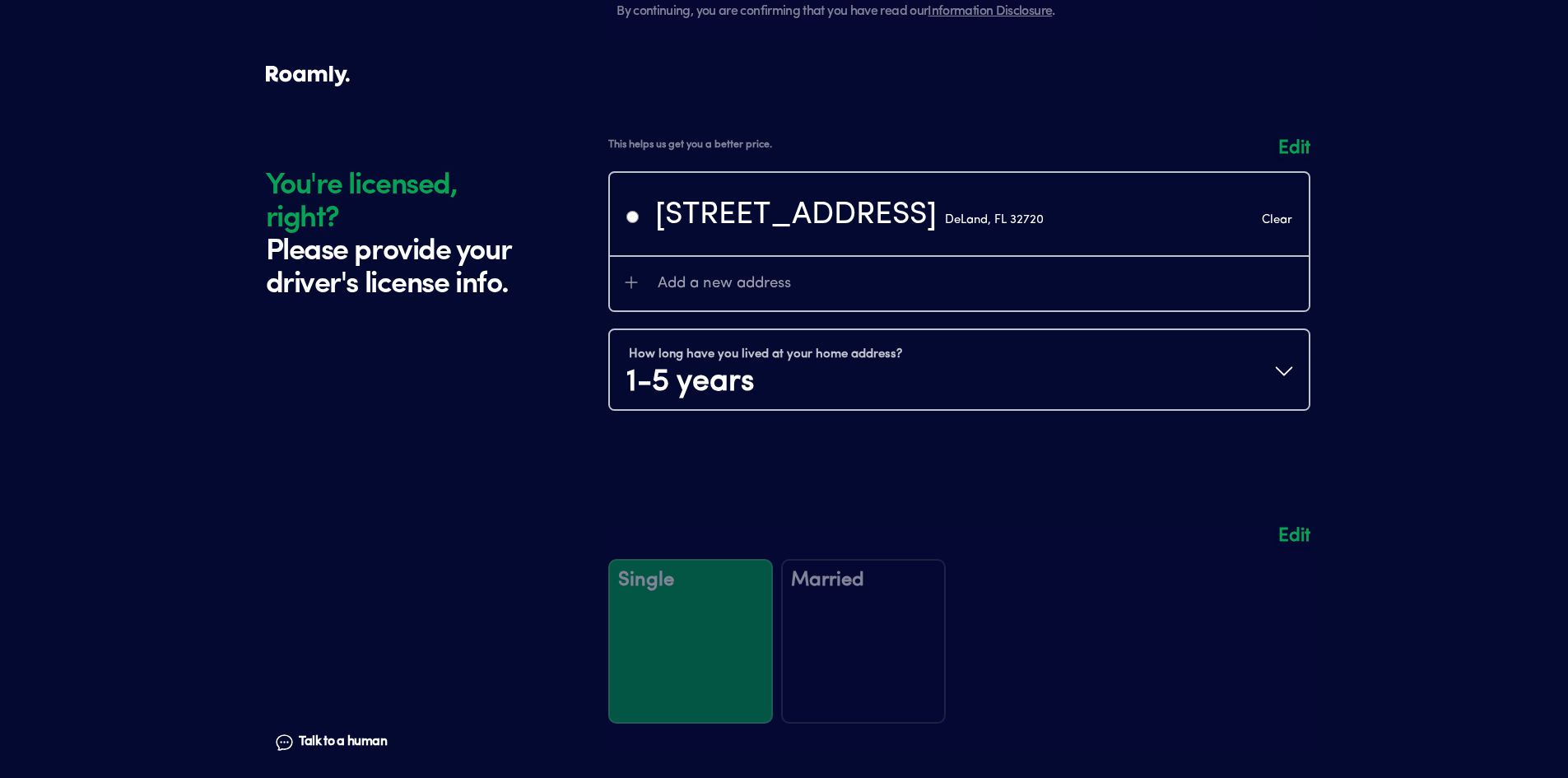click at bounding box center [959, 282] 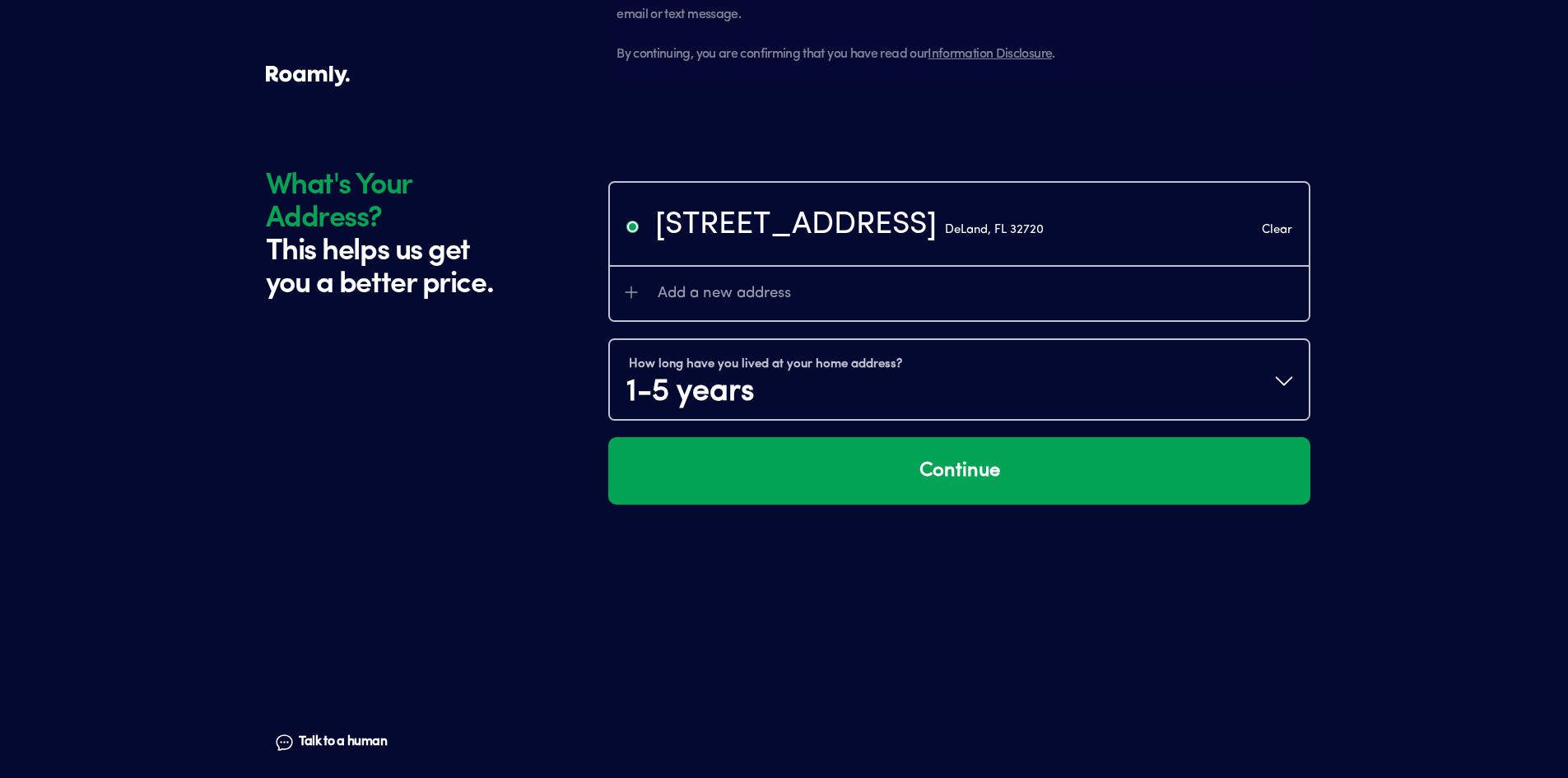 scroll, scrollTop: 1683, scrollLeft: 0, axis: vertical 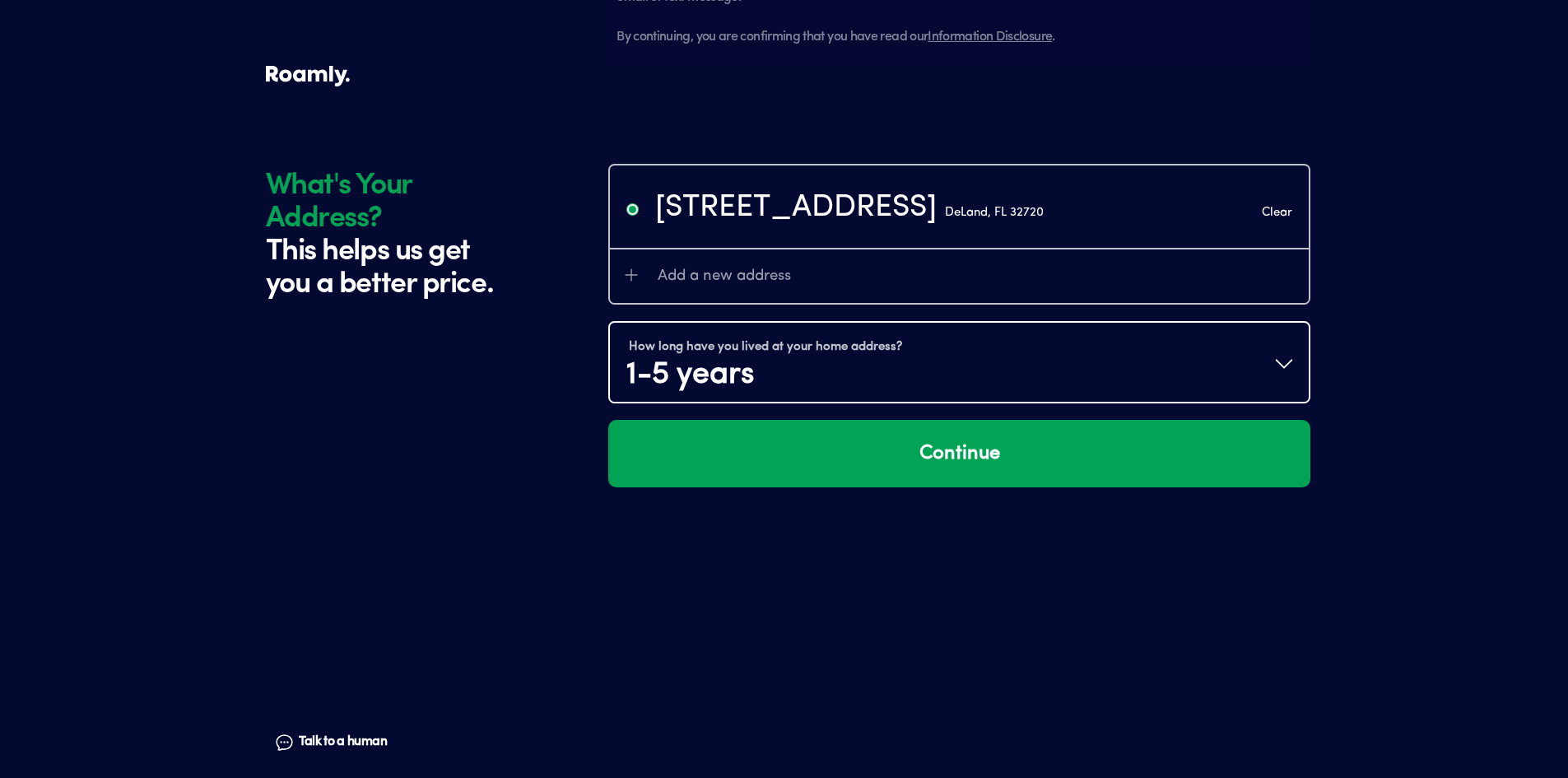 click on "How long have you lived at your home address? 1-5 years" at bounding box center [959, 364] 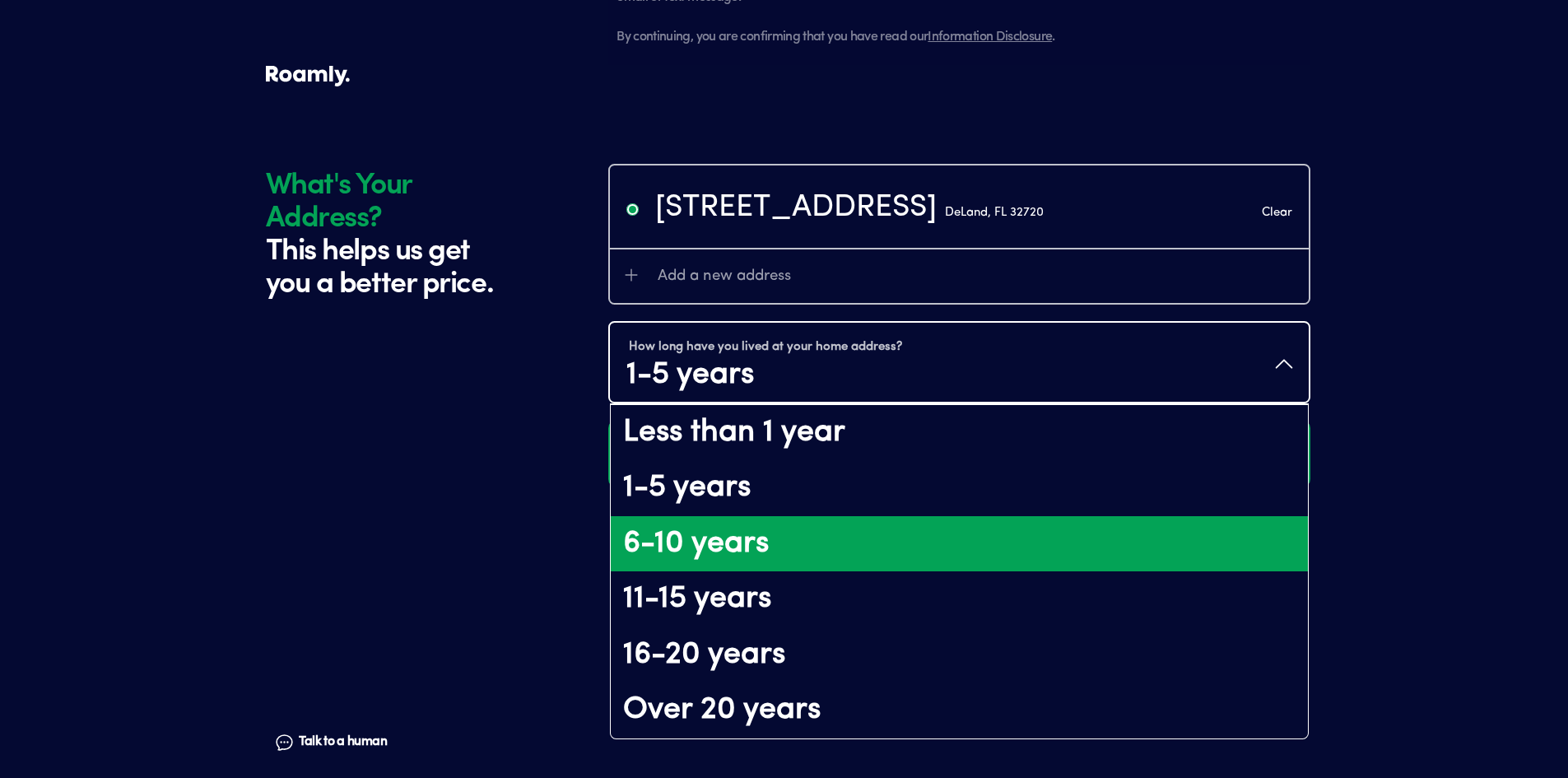 click on "6-10 years" at bounding box center (959, 544) 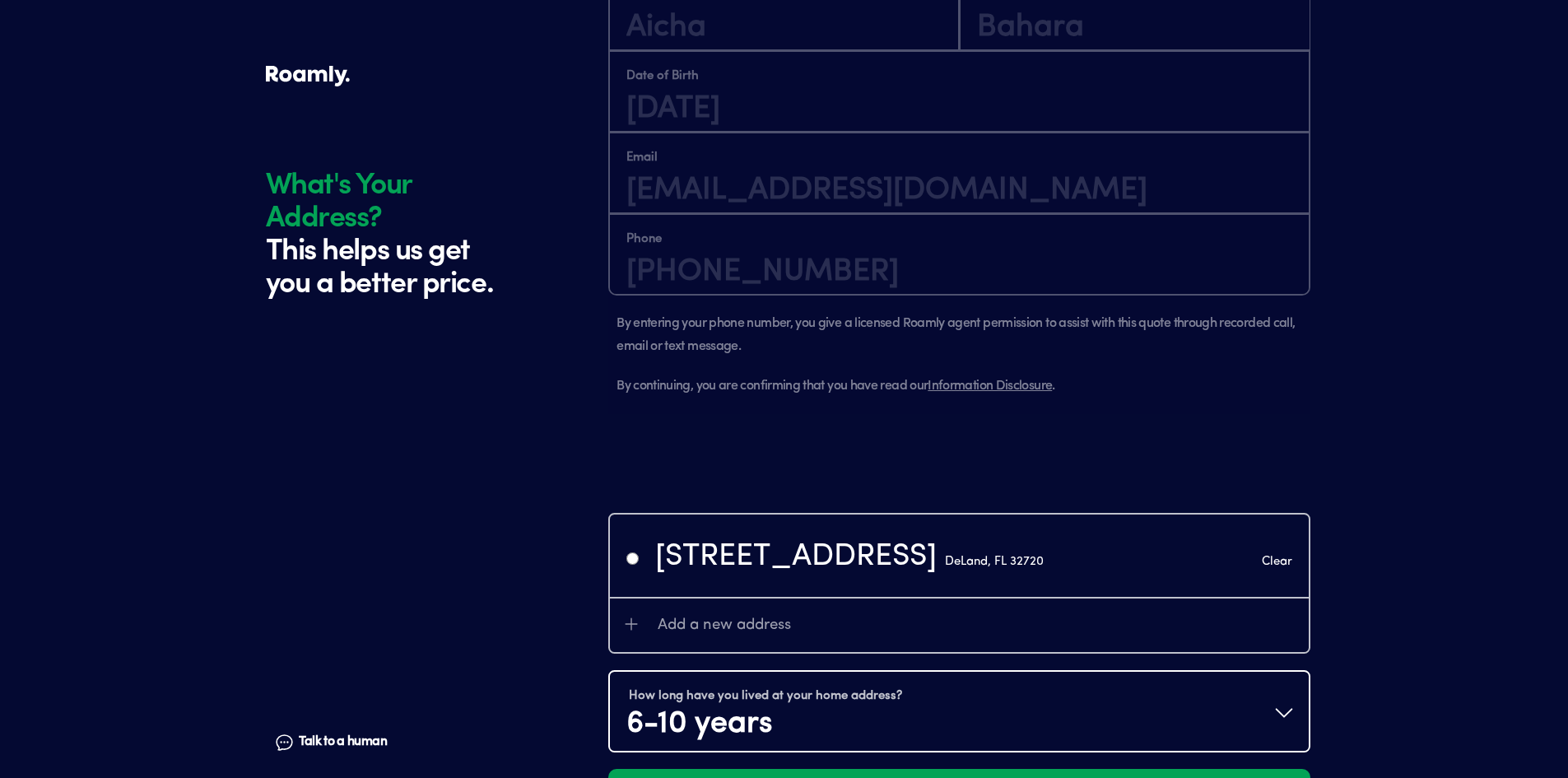 scroll, scrollTop: 1683, scrollLeft: 0, axis: vertical 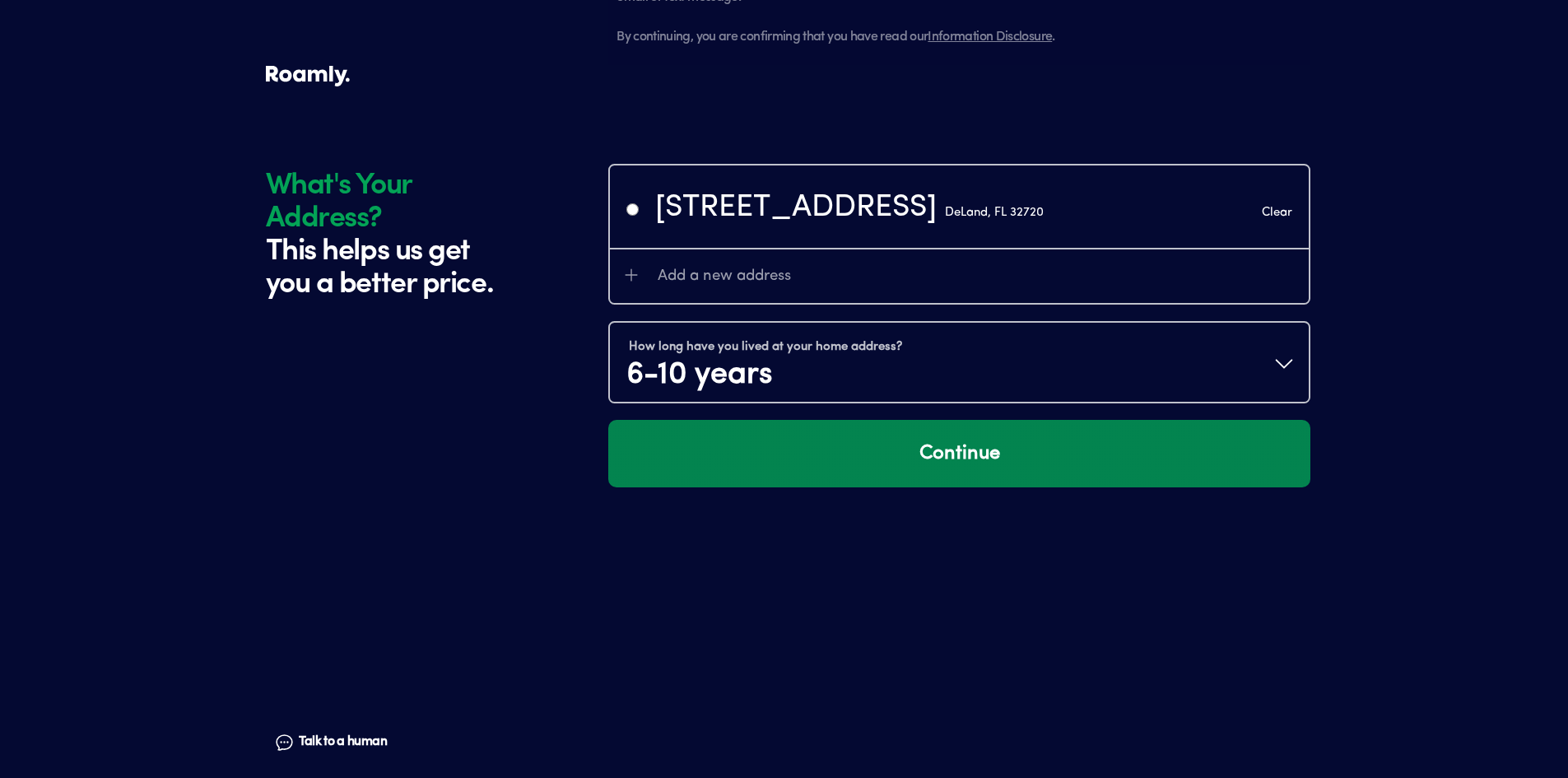 click on "Continue" at bounding box center (959, 454) 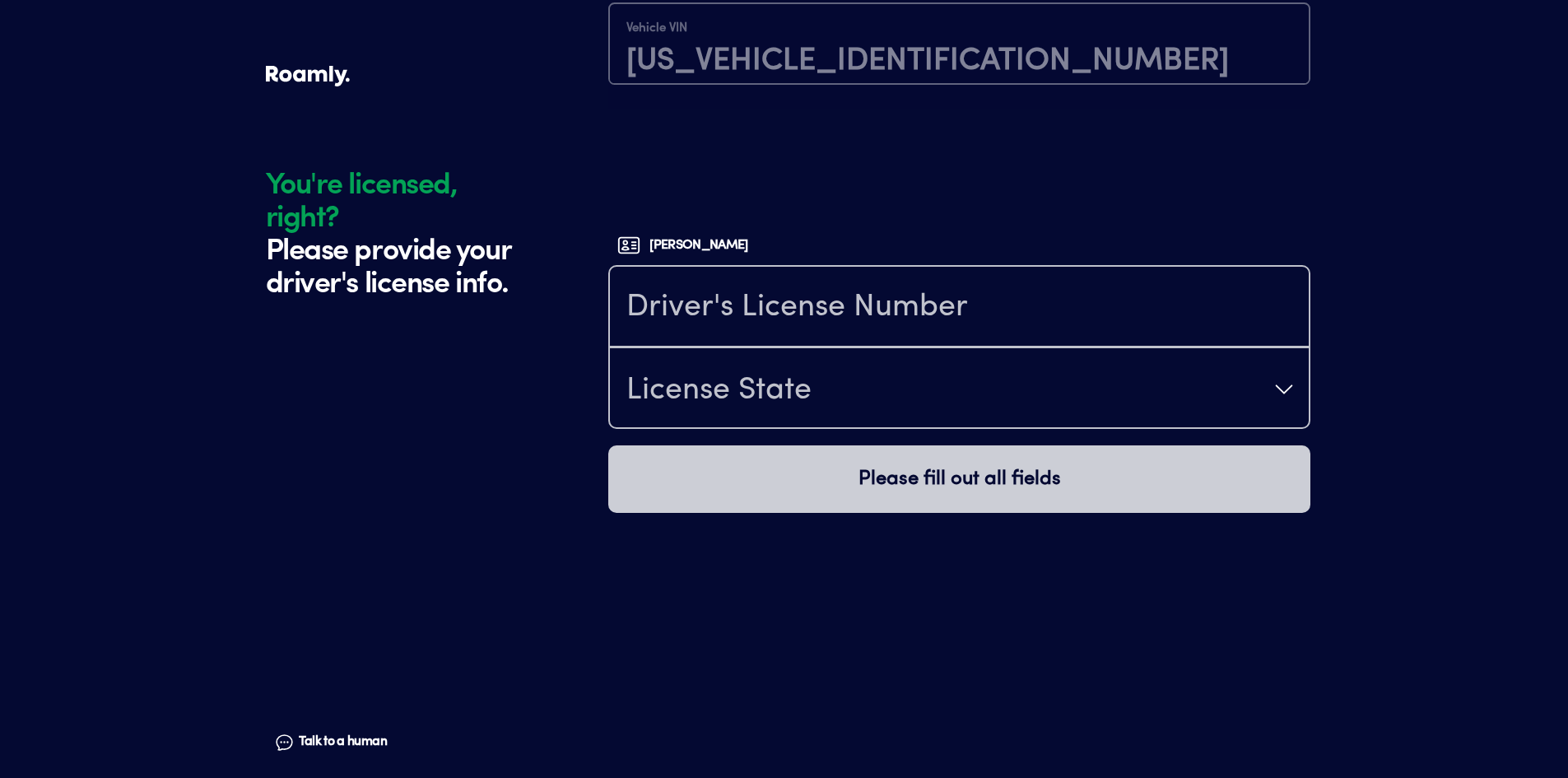 scroll, scrollTop: 4153, scrollLeft: 0, axis: vertical 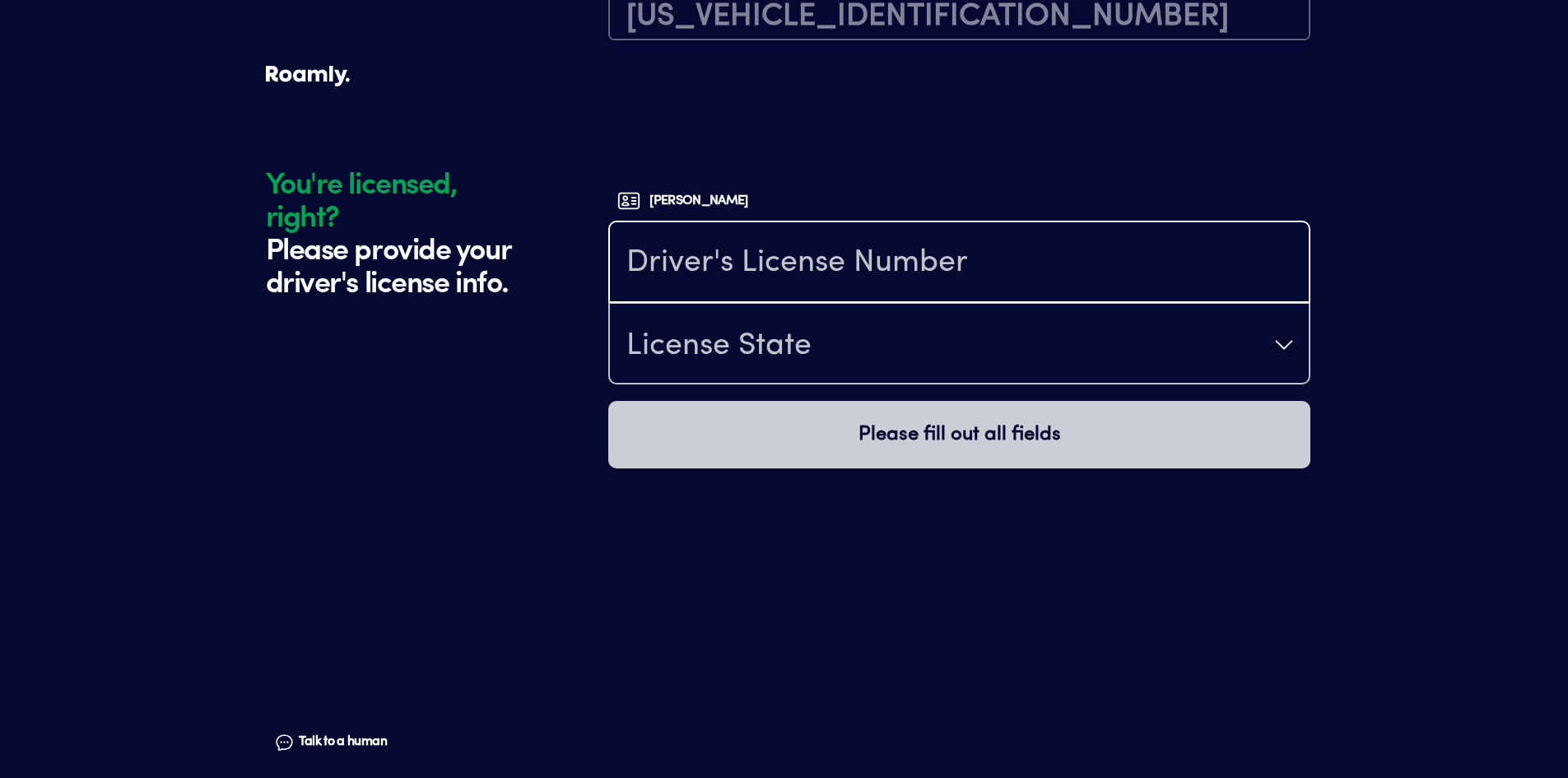 click at bounding box center [959, 263] 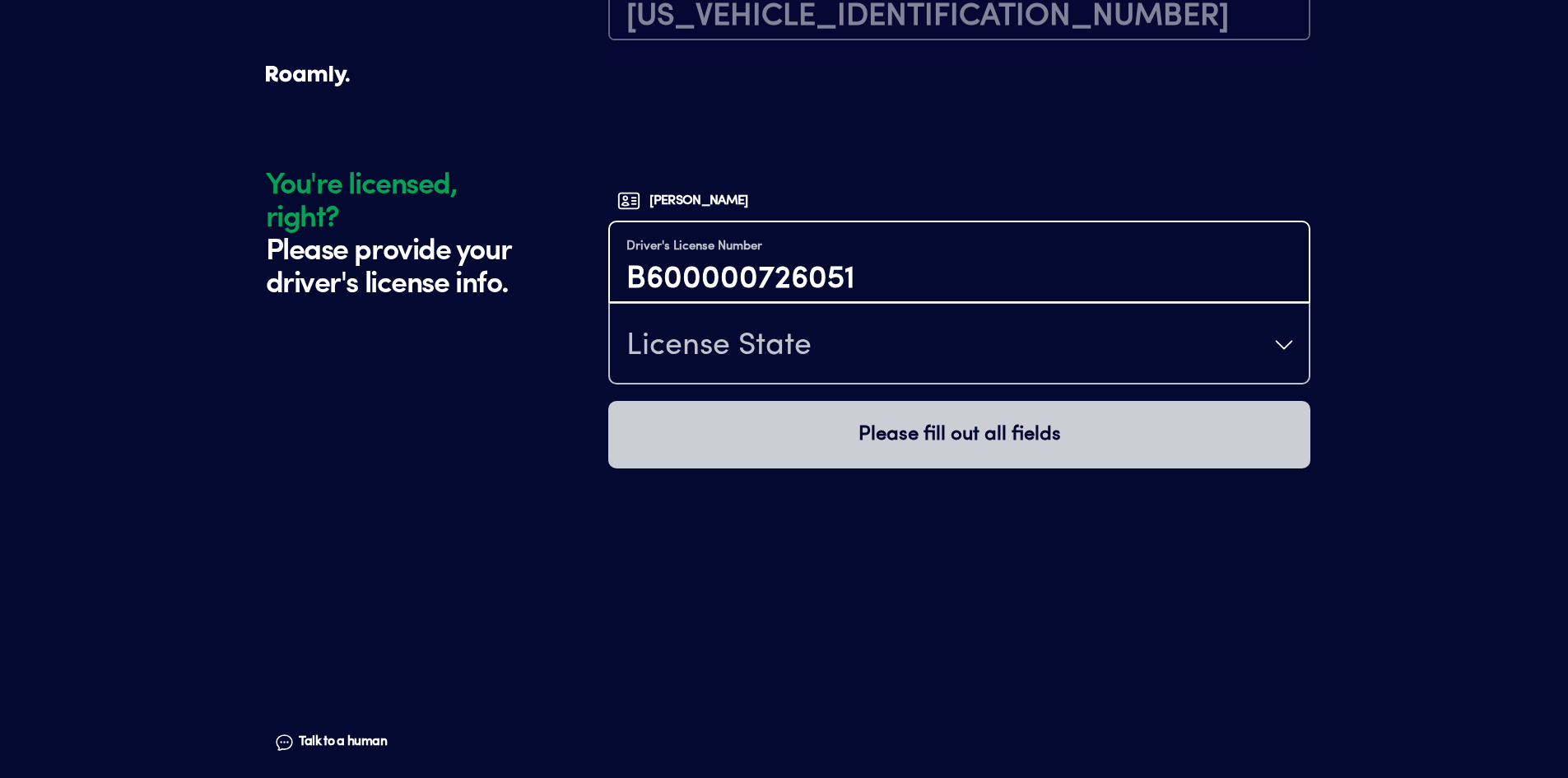 type on "B600000726051" 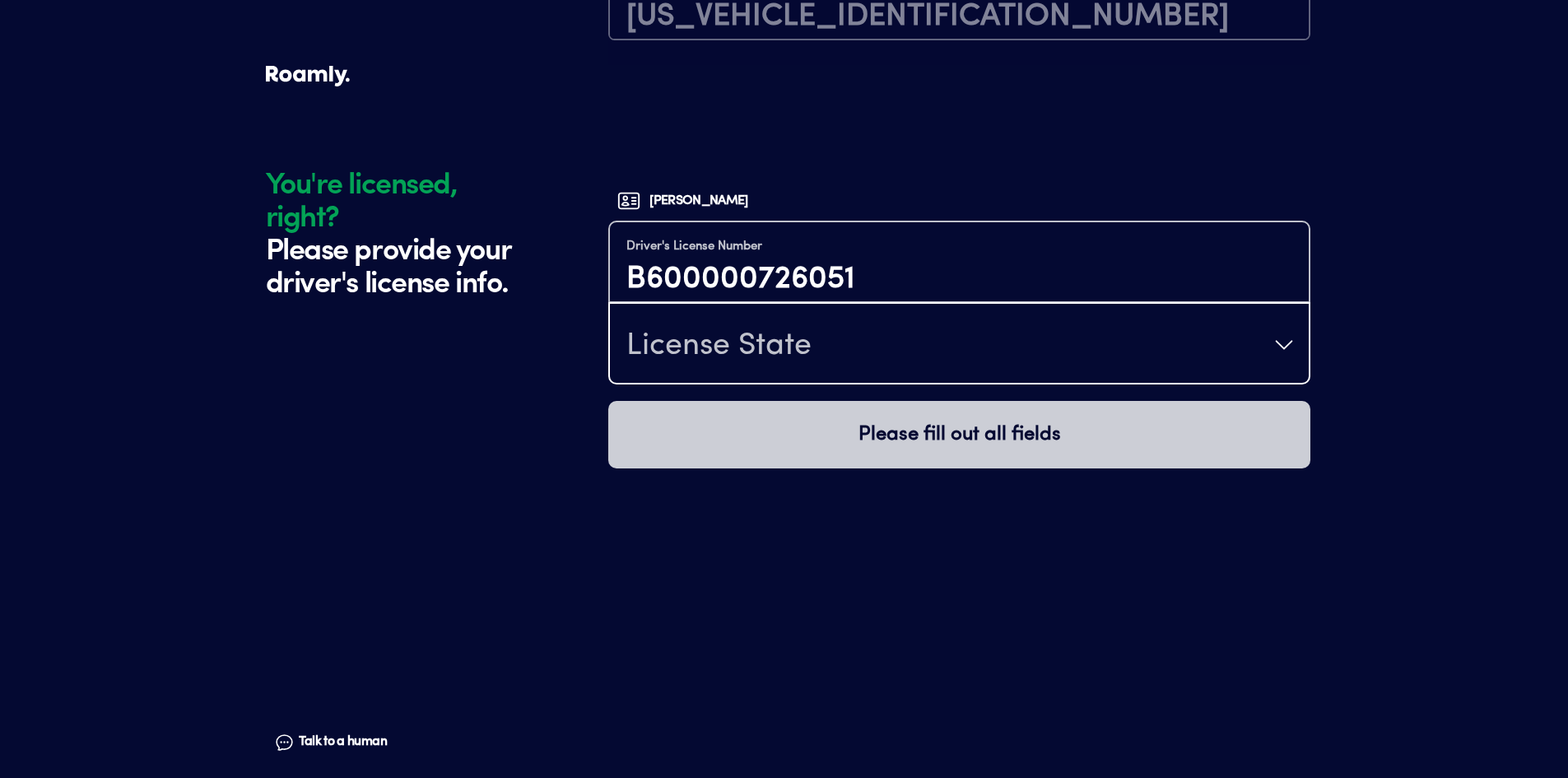 click on "License State" at bounding box center (959, 345) 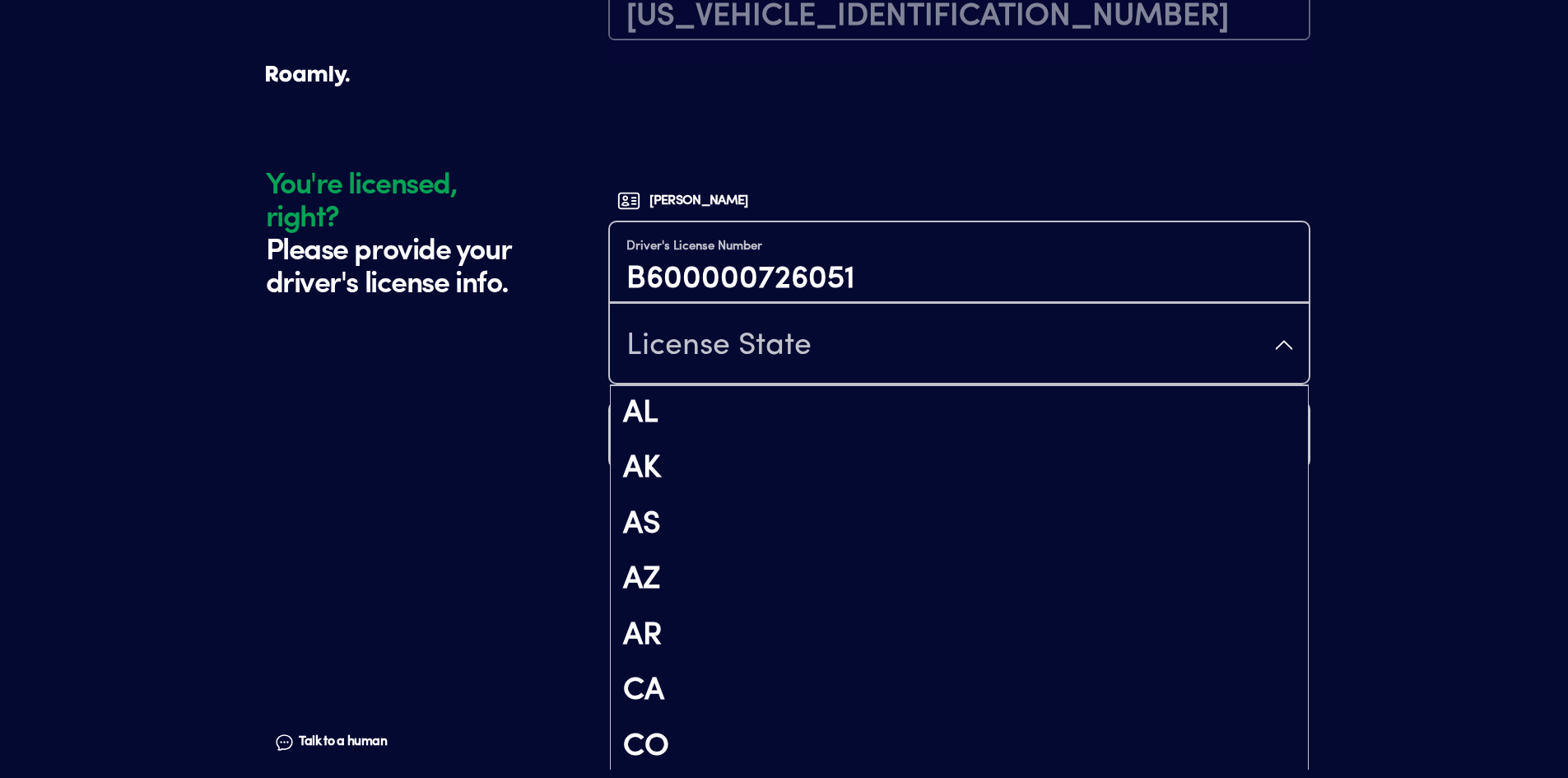 scroll, scrollTop: 203, scrollLeft: 0, axis: vertical 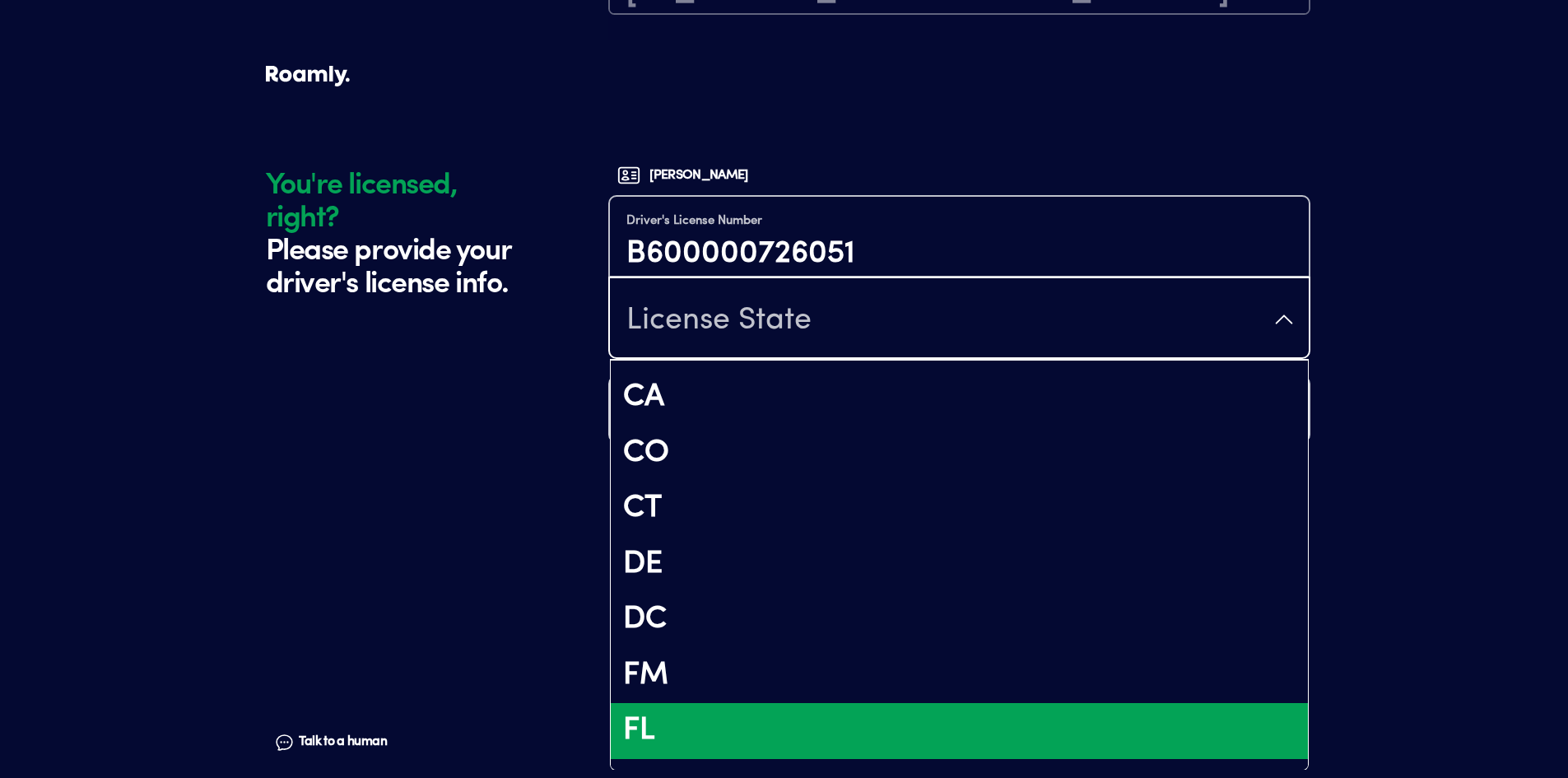 click on "FL" at bounding box center [959, 731] 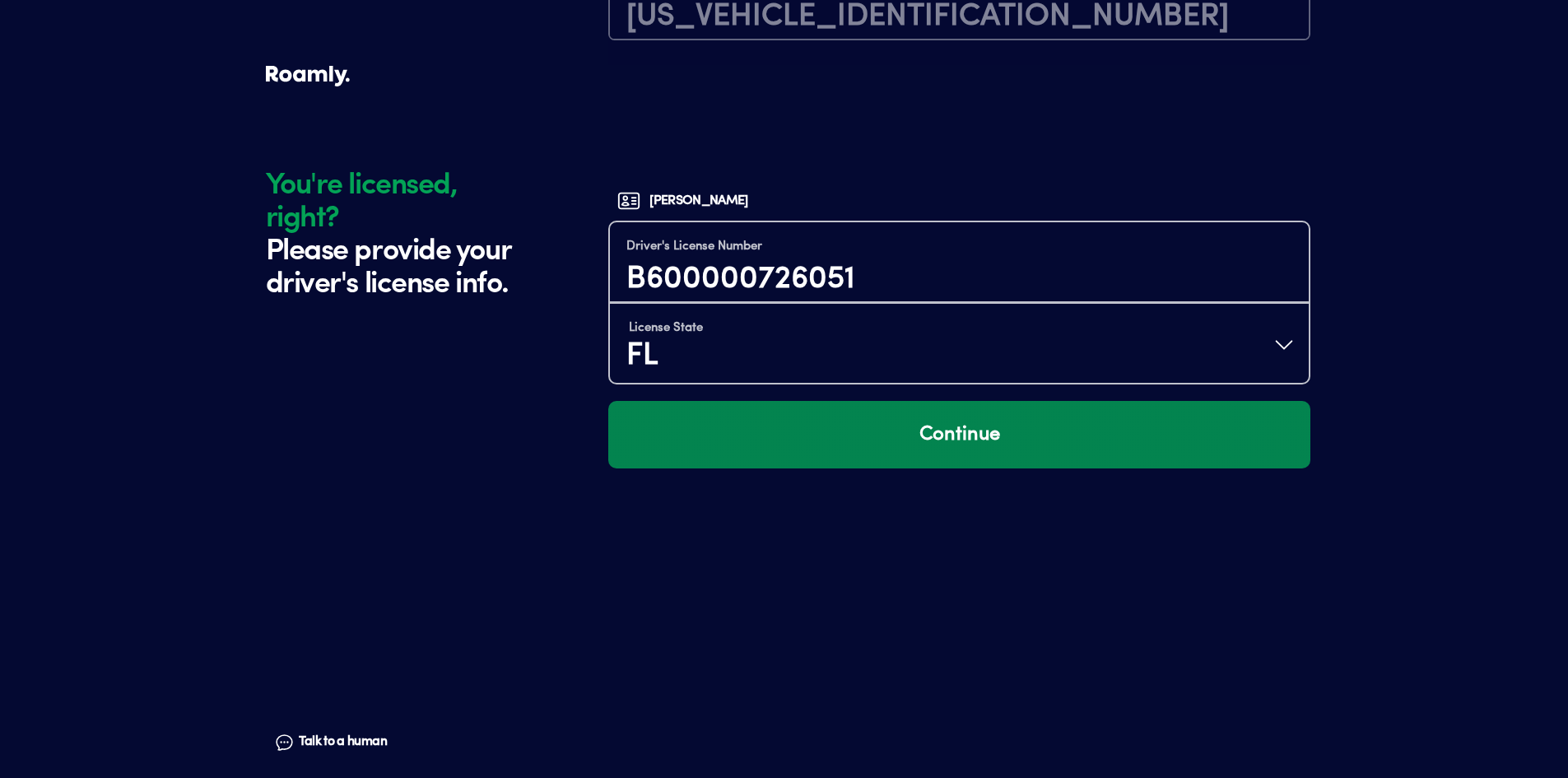 click on "Continue" at bounding box center (959, 435) 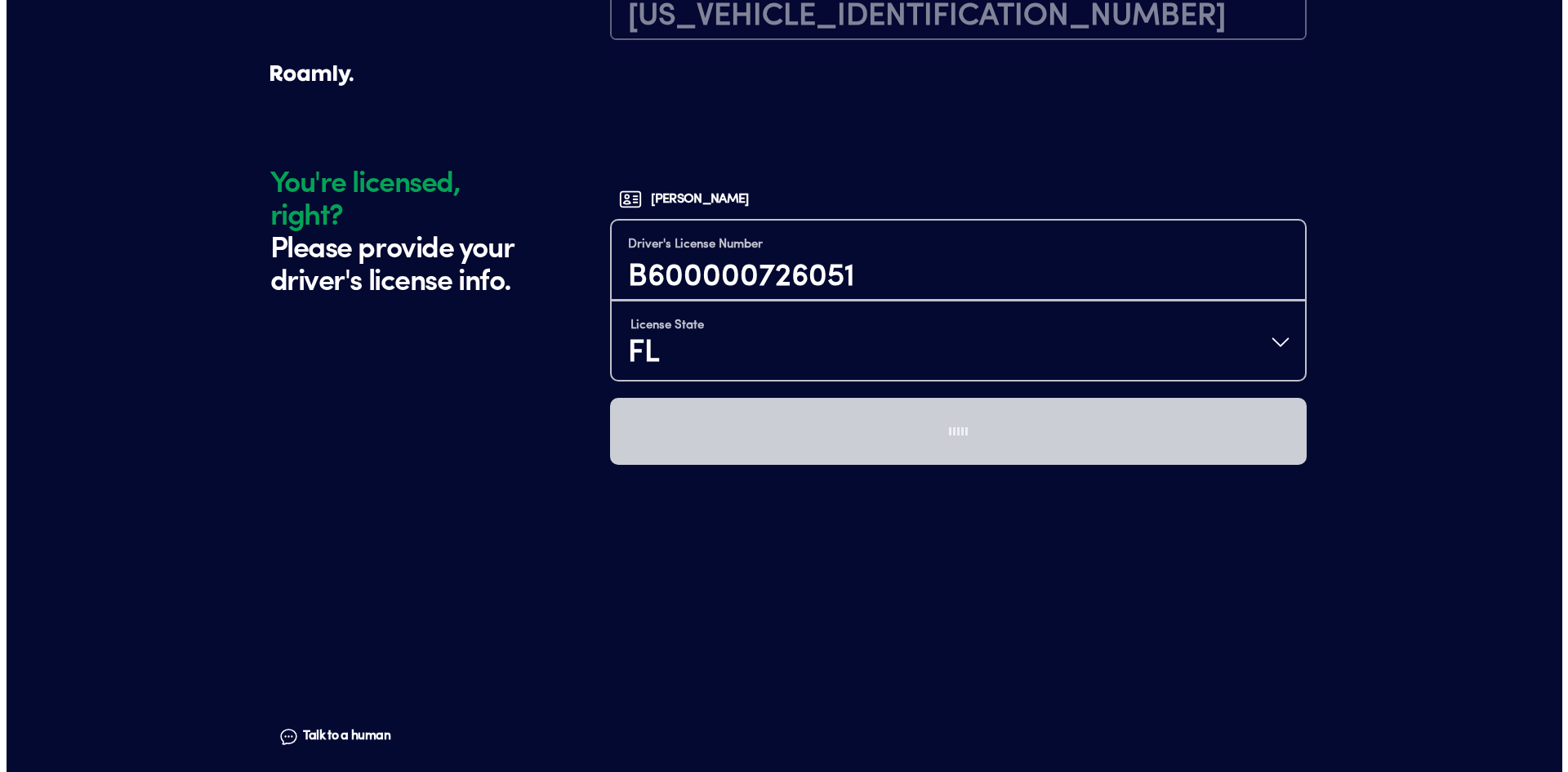 scroll, scrollTop: 0, scrollLeft: 0, axis: both 